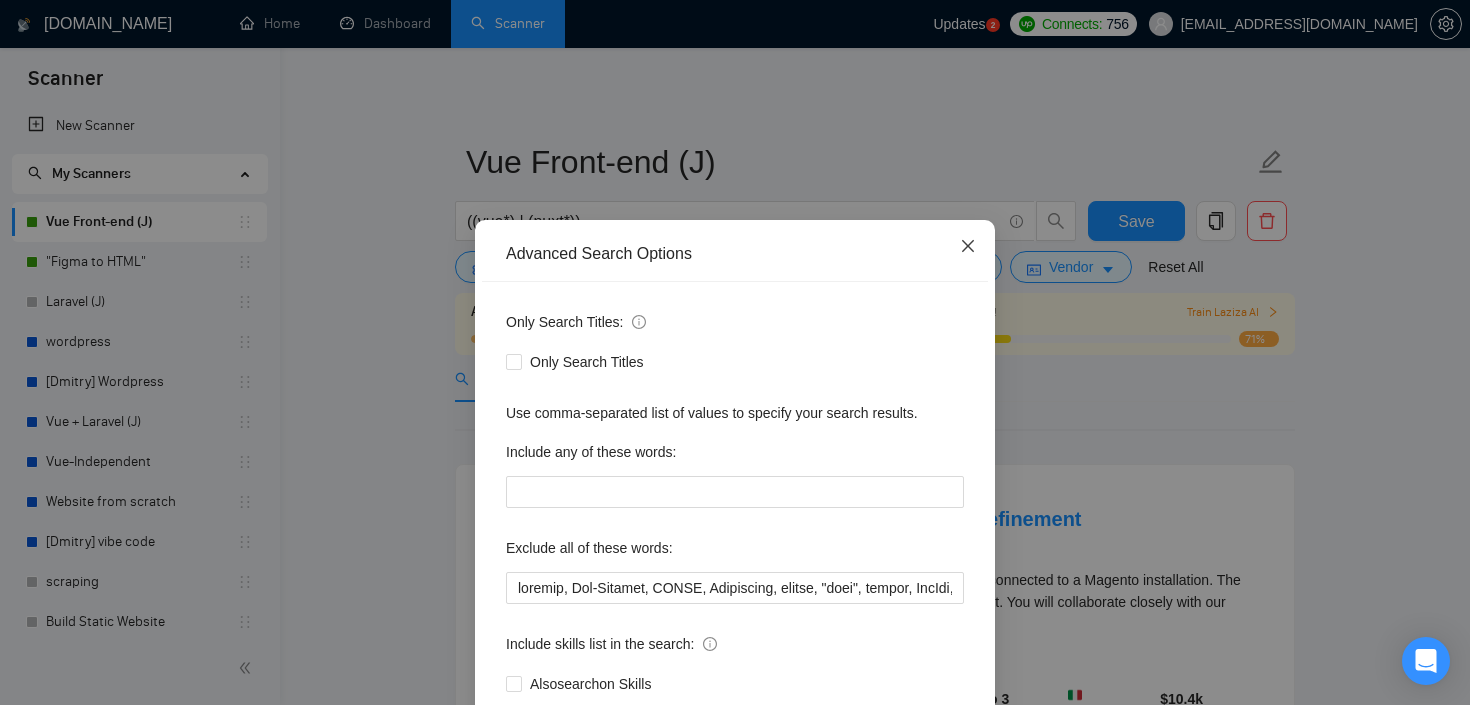 scroll, scrollTop: 0, scrollLeft: 0, axis: both 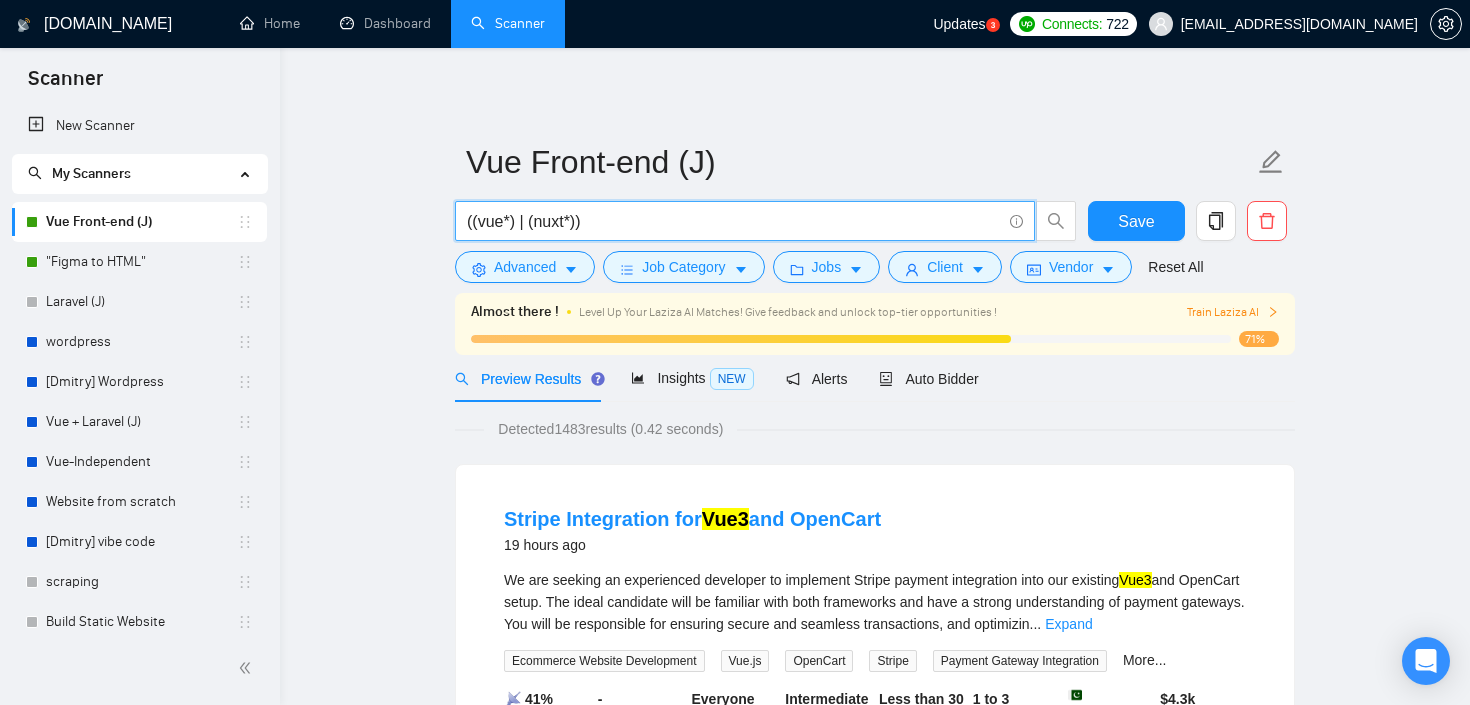click on "((vue*) | (nuxt*))" at bounding box center [734, 221] 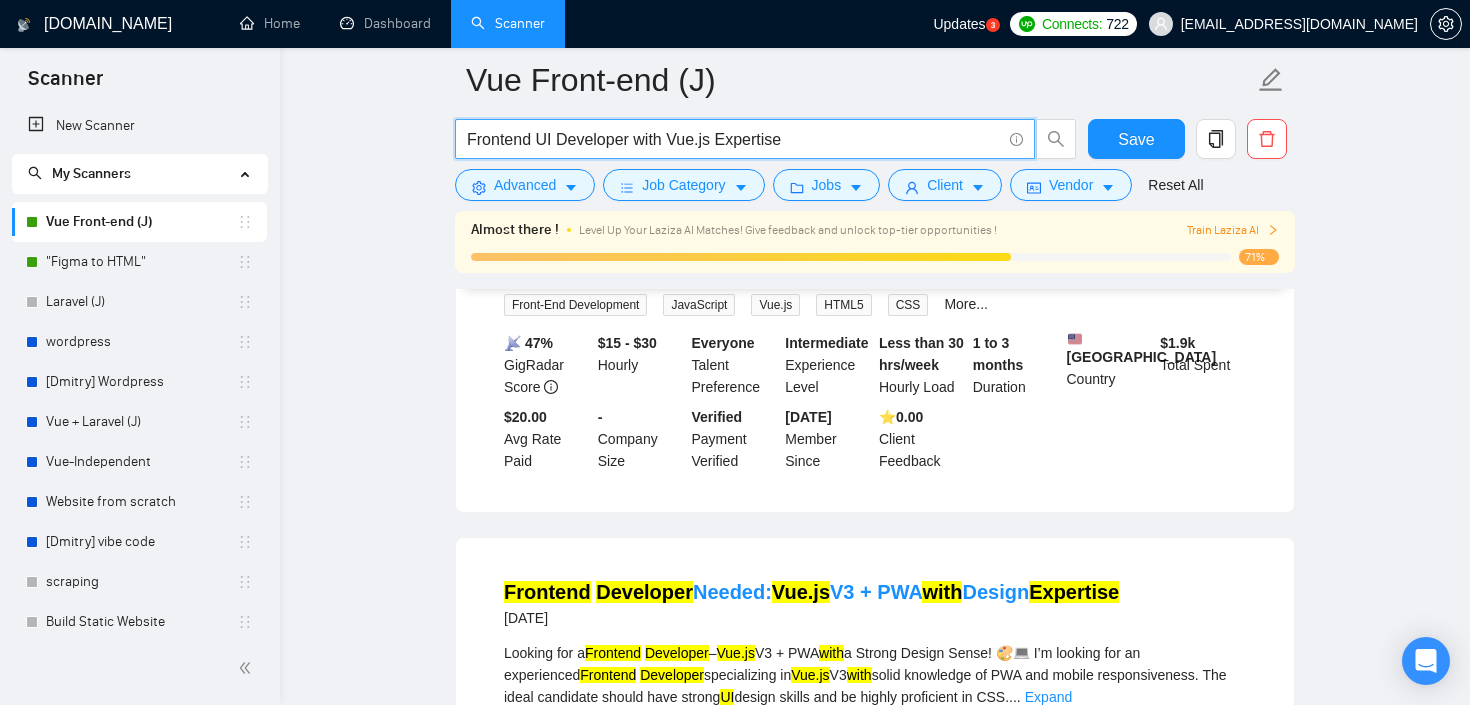 scroll, scrollTop: 1064, scrollLeft: 0, axis: vertical 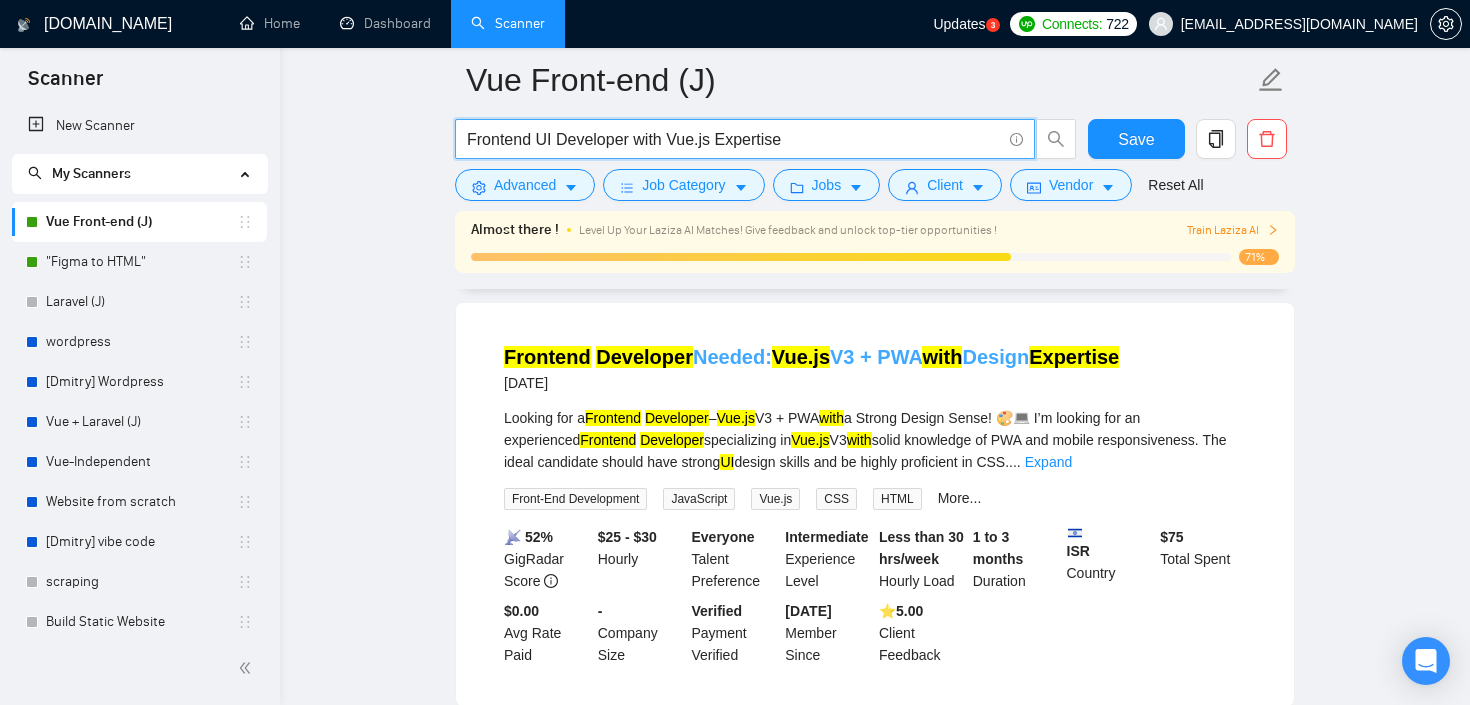 type on "Frontend UI Developer with Vue.js Expertise" 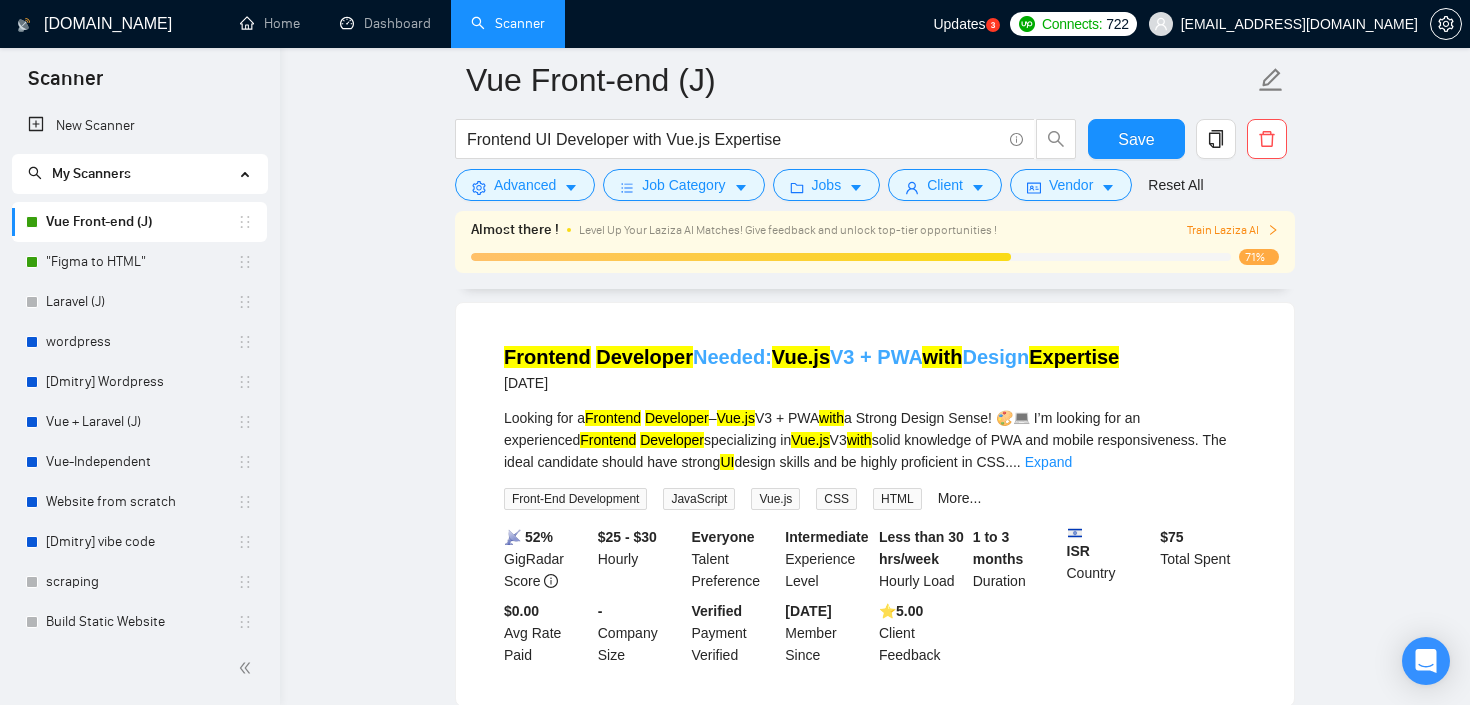 click on "Developer" at bounding box center (644, 357) 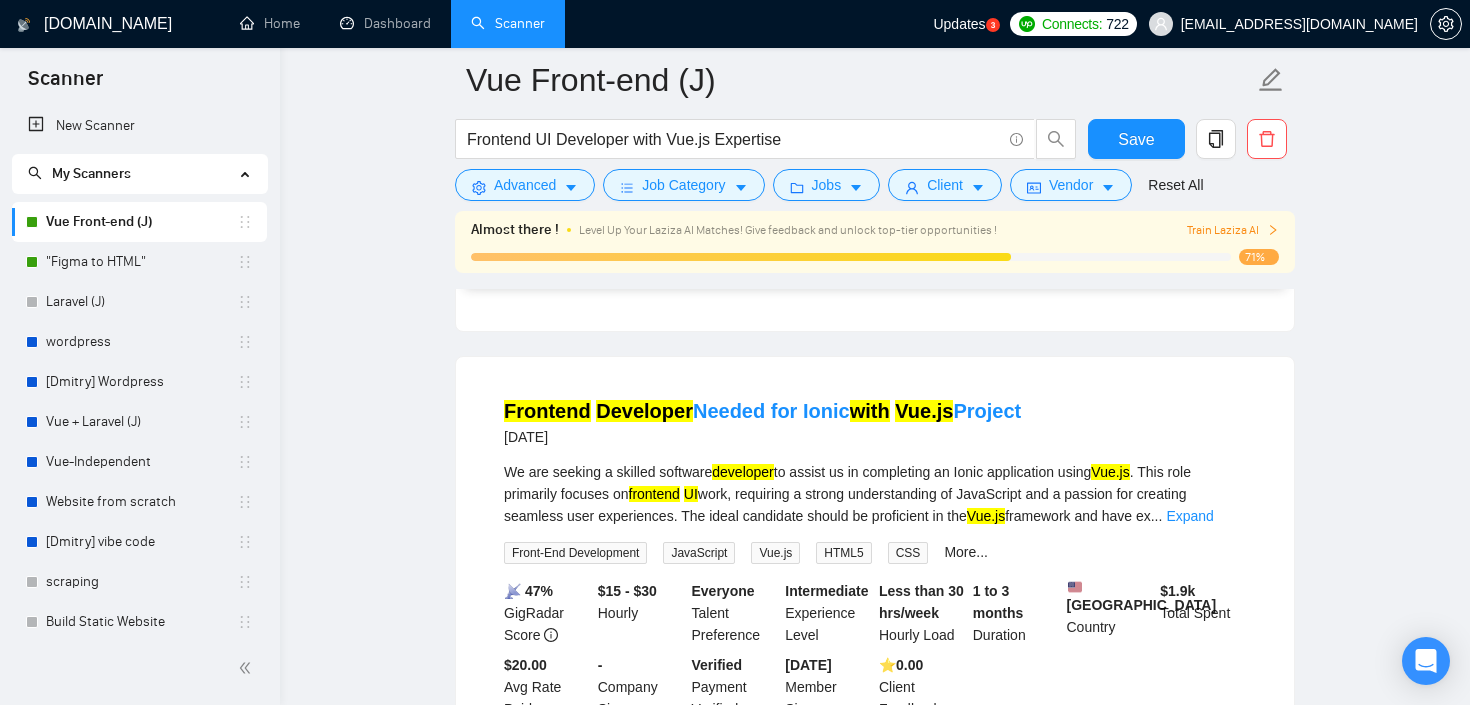 scroll, scrollTop: 576, scrollLeft: 0, axis: vertical 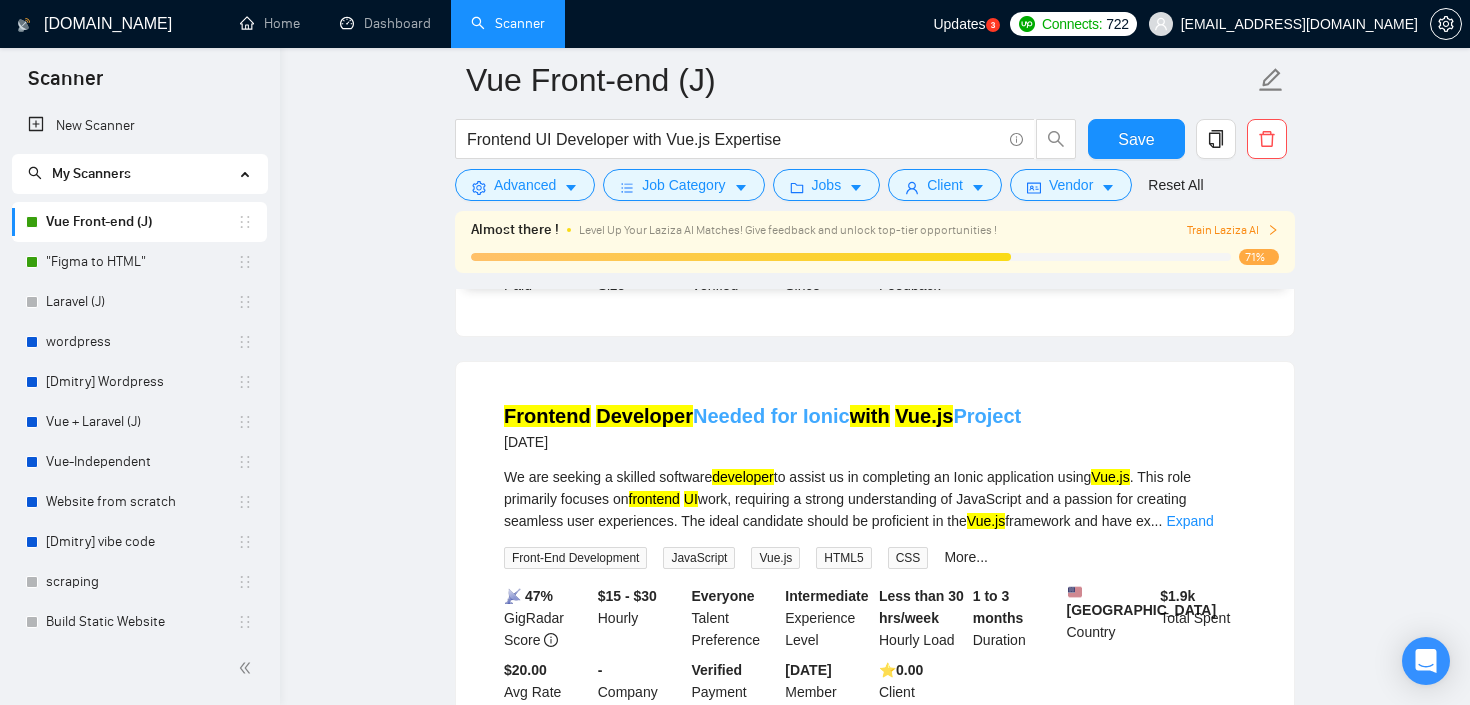 click on "Developer" at bounding box center (644, 416) 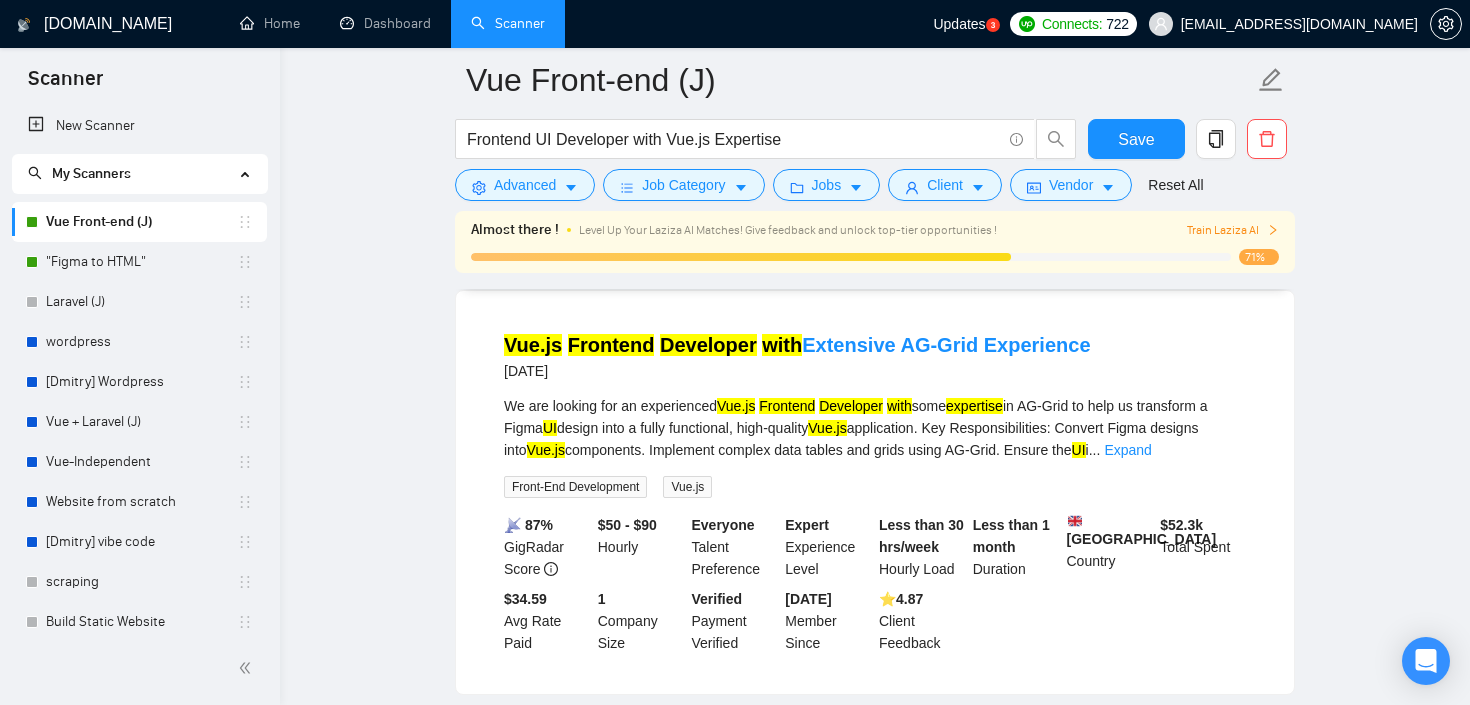 scroll, scrollTop: 1448, scrollLeft: 0, axis: vertical 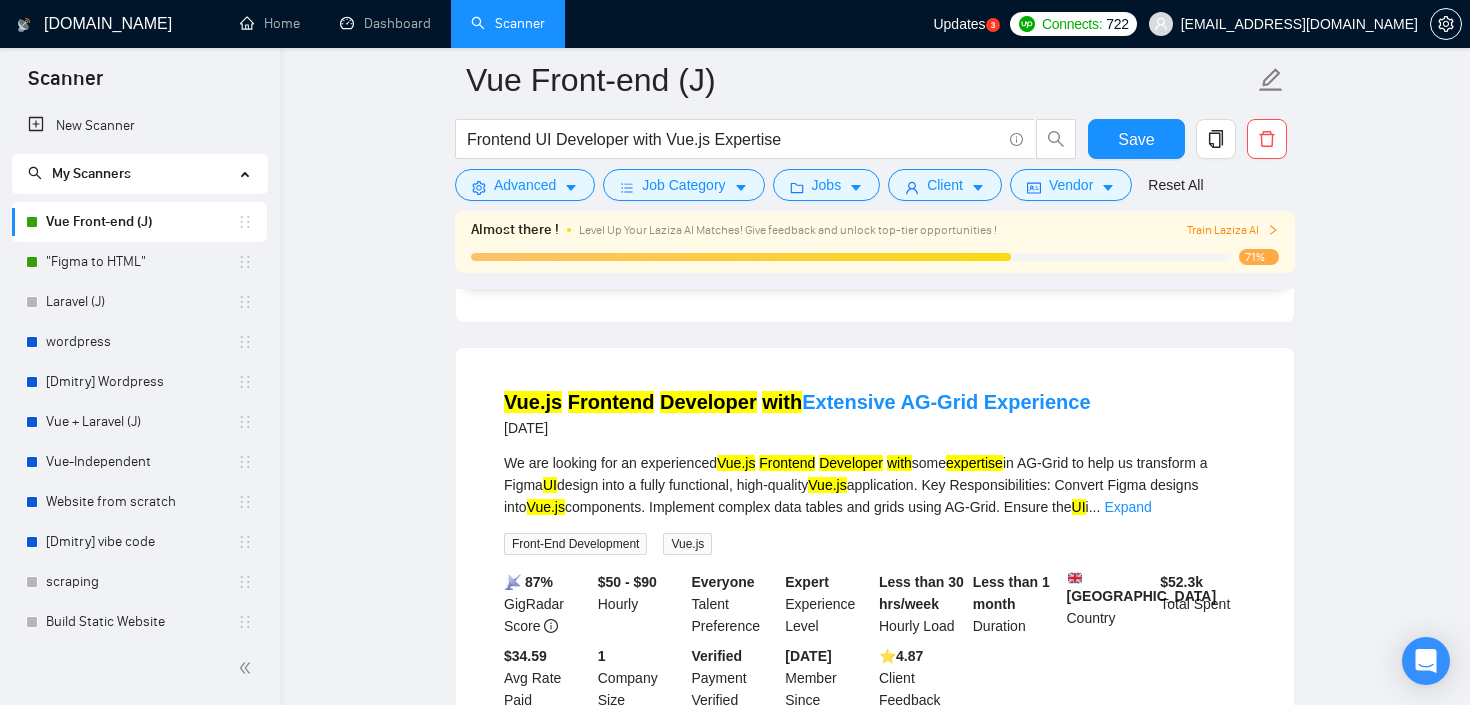 click on "Frontend" at bounding box center (611, 402) 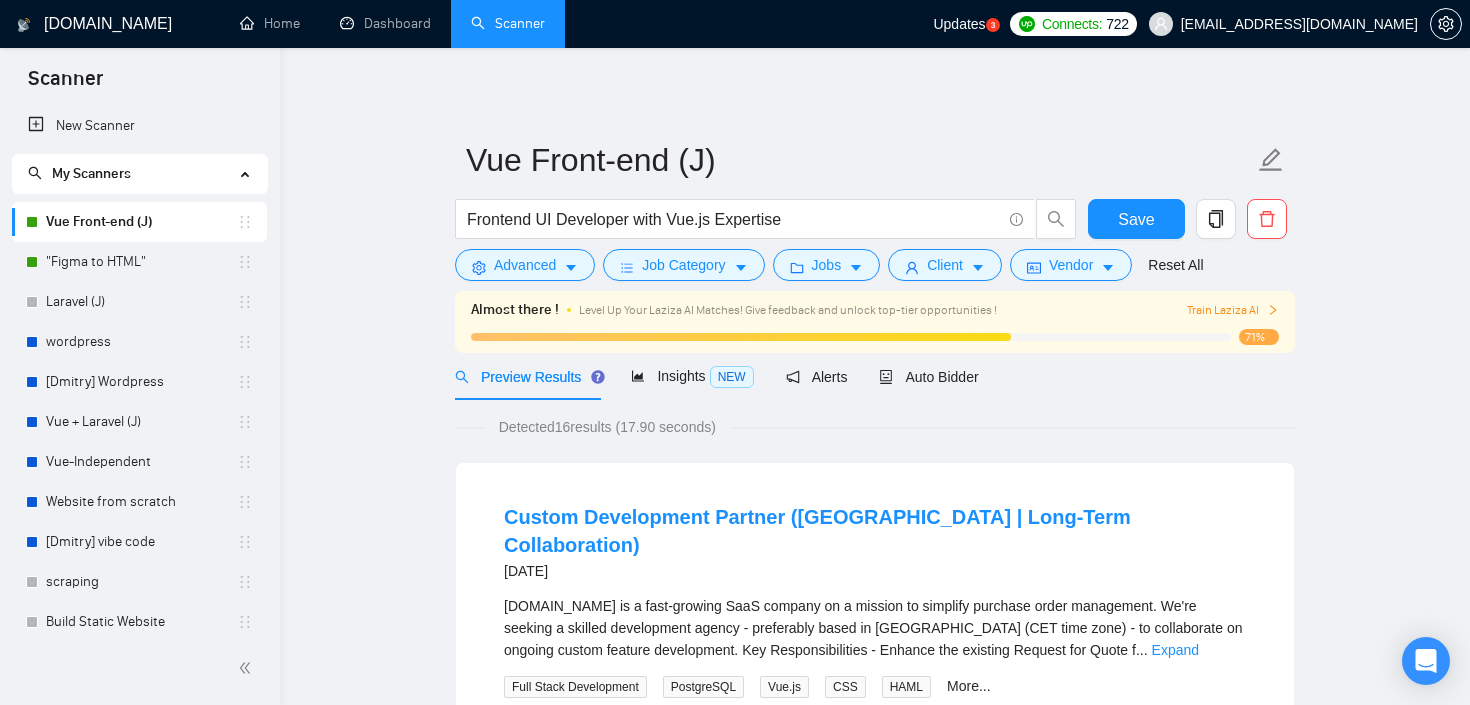 scroll, scrollTop: 0, scrollLeft: 0, axis: both 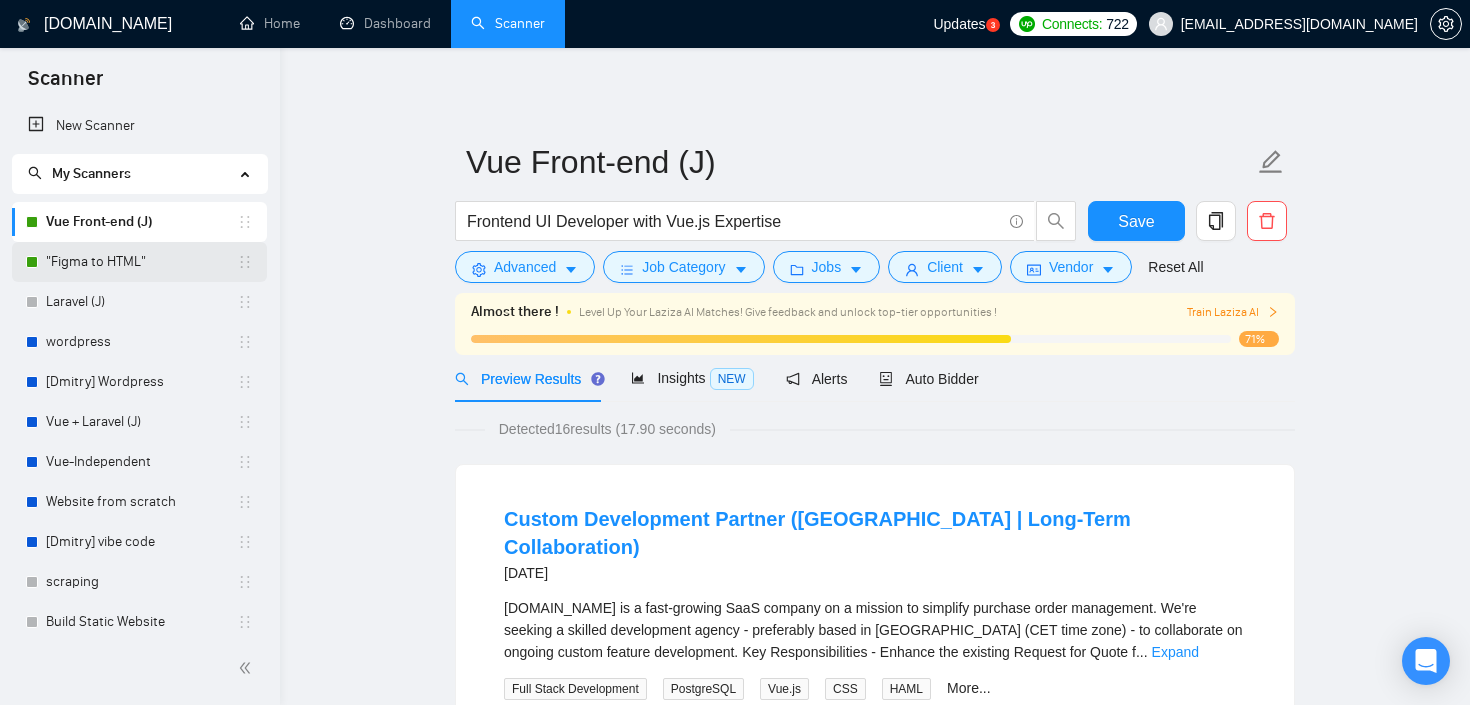 click on ""Figma to HTML"" at bounding box center [141, 262] 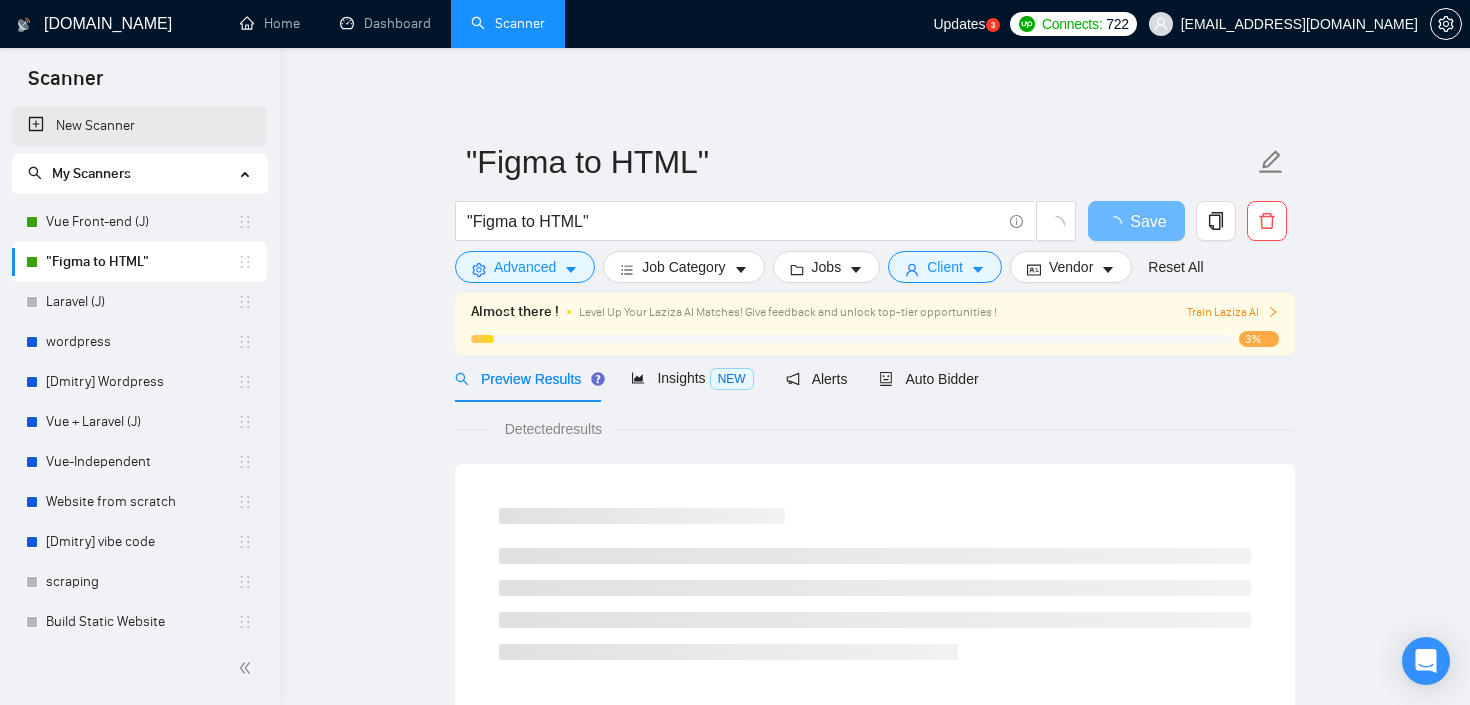 click on "New Scanner" at bounding box center [139, 126] 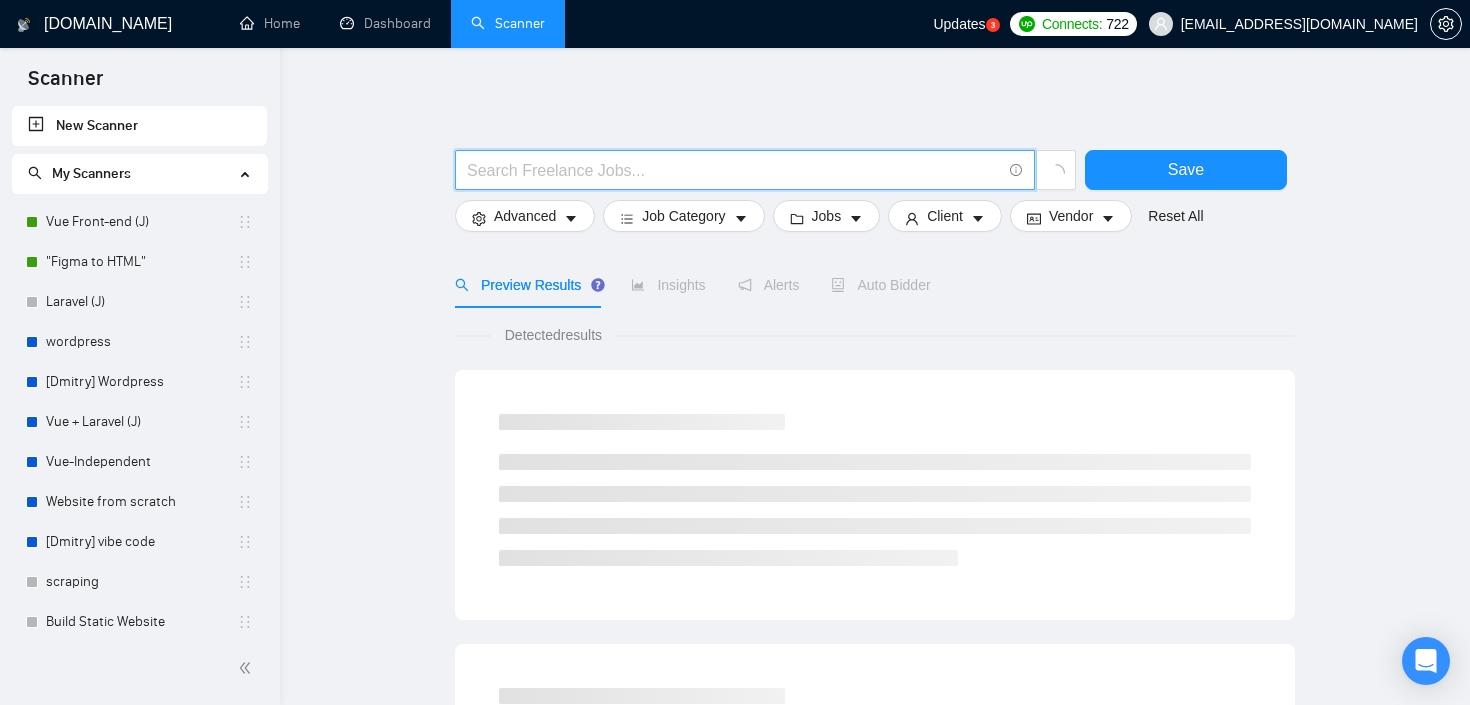 click at bounding box center (734, 170) 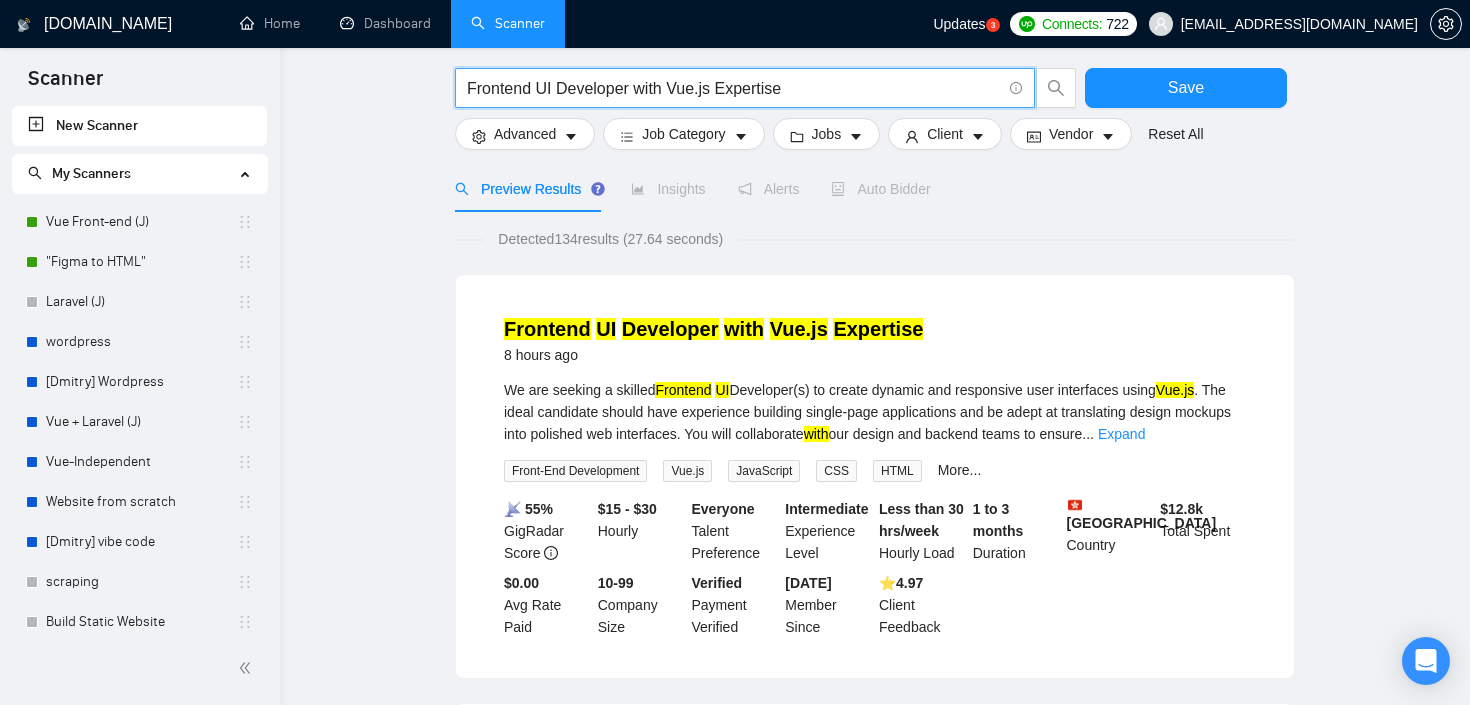scroll, scrollTop: 0, scrollLeft: 0, axis: both 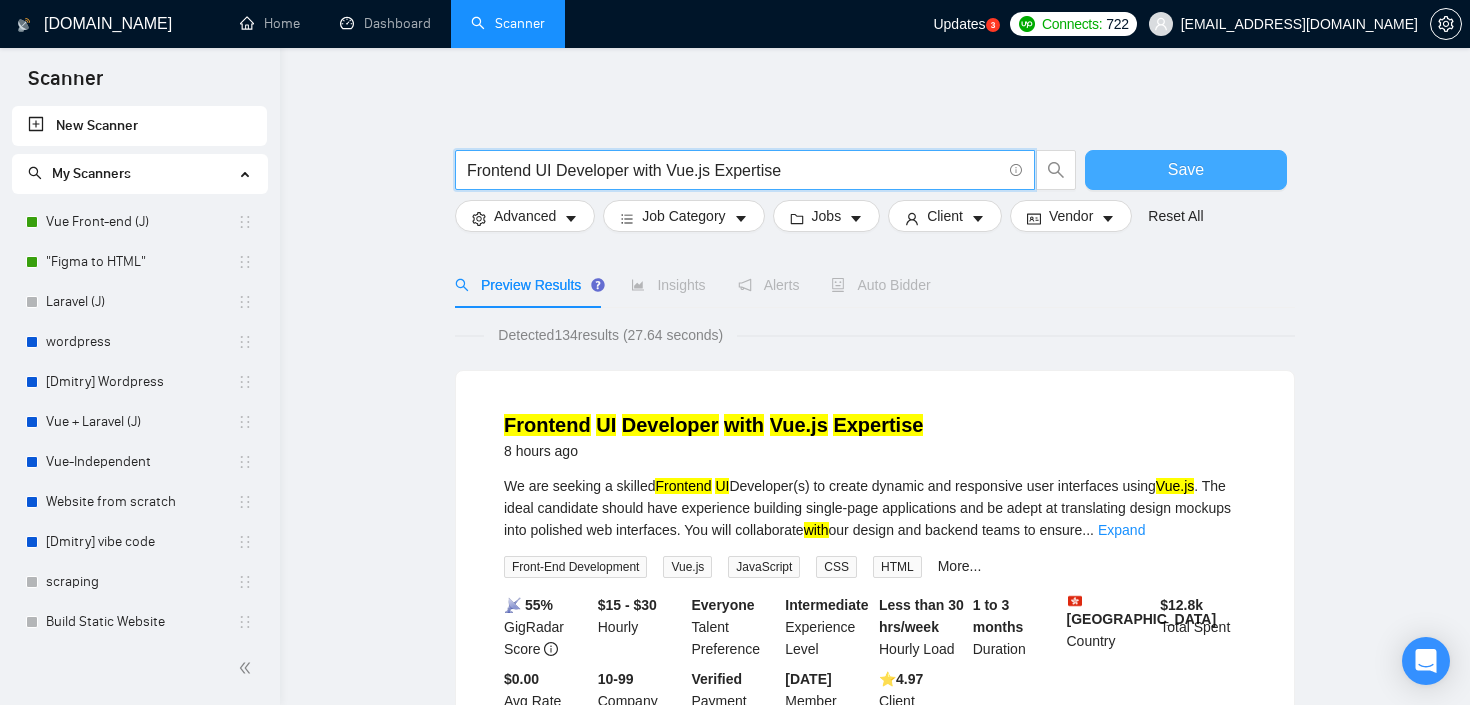 type on "Frontend UI Developer with Vue.js Expertise" 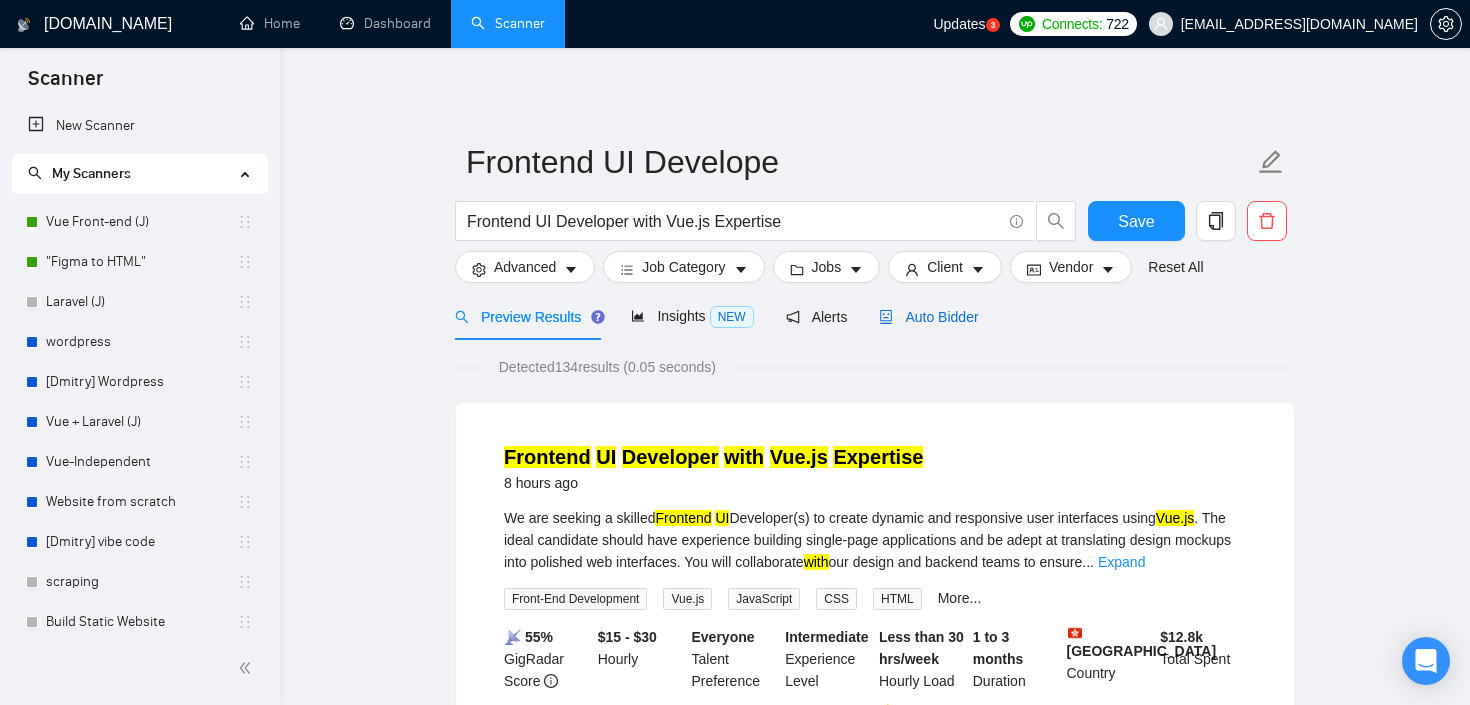 click on "Auto Bidder" at bounding box center [928, 317] 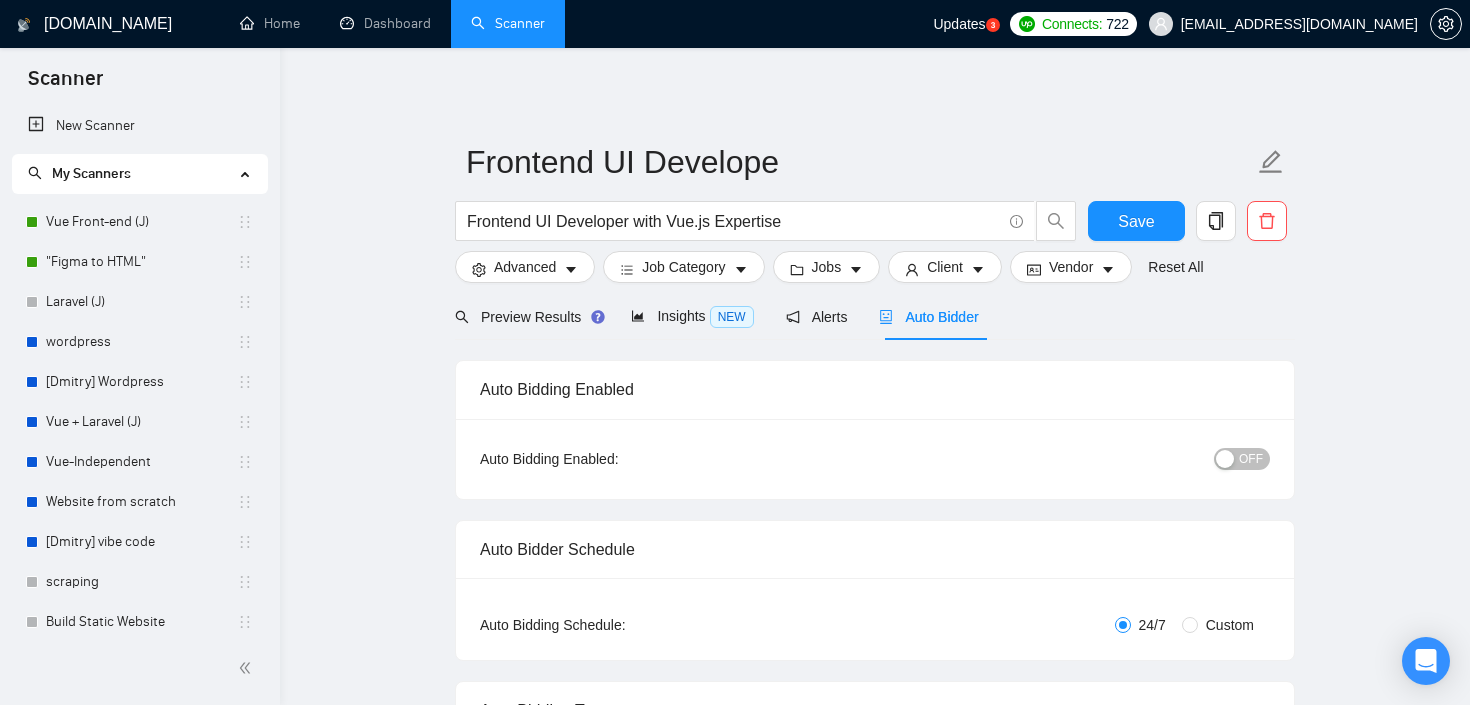 type 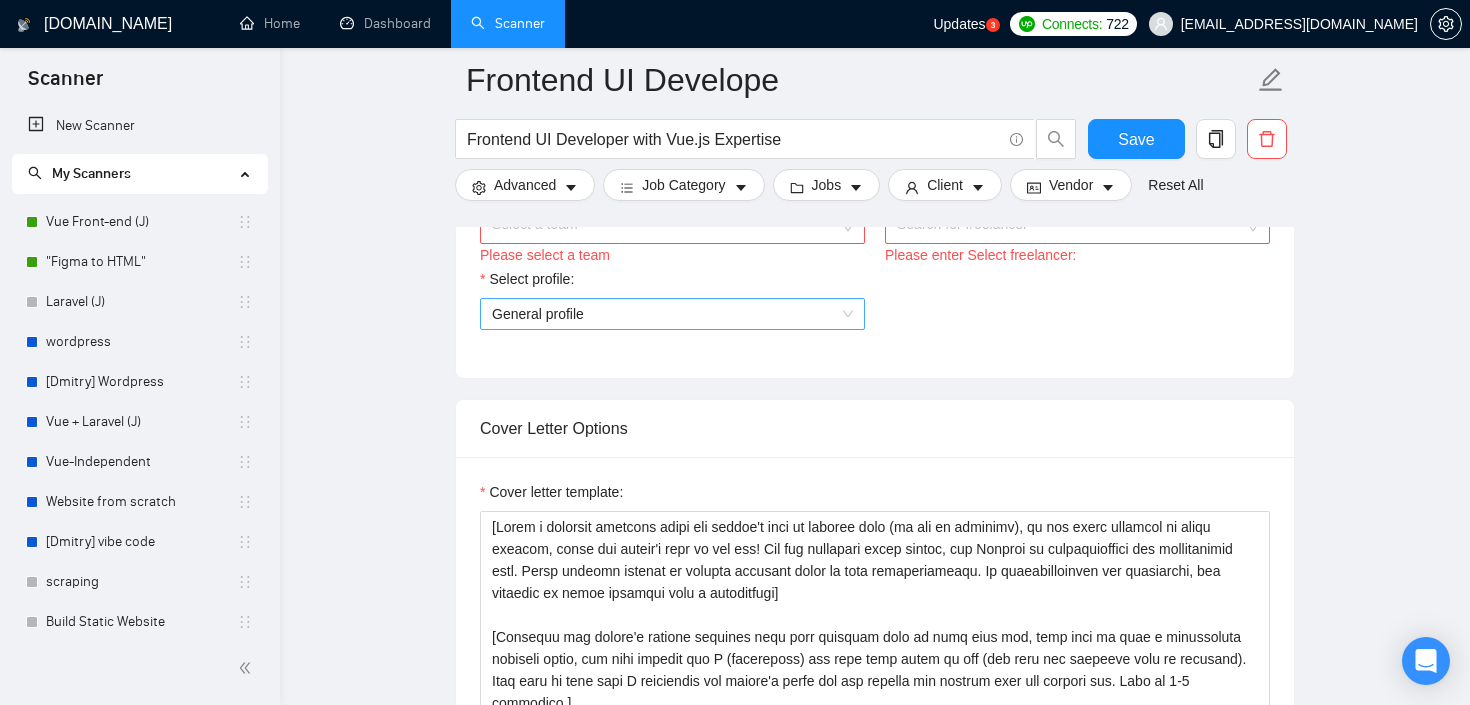 scroll, scrollTop: 1012, scrollLeft: 0, axis: vertical 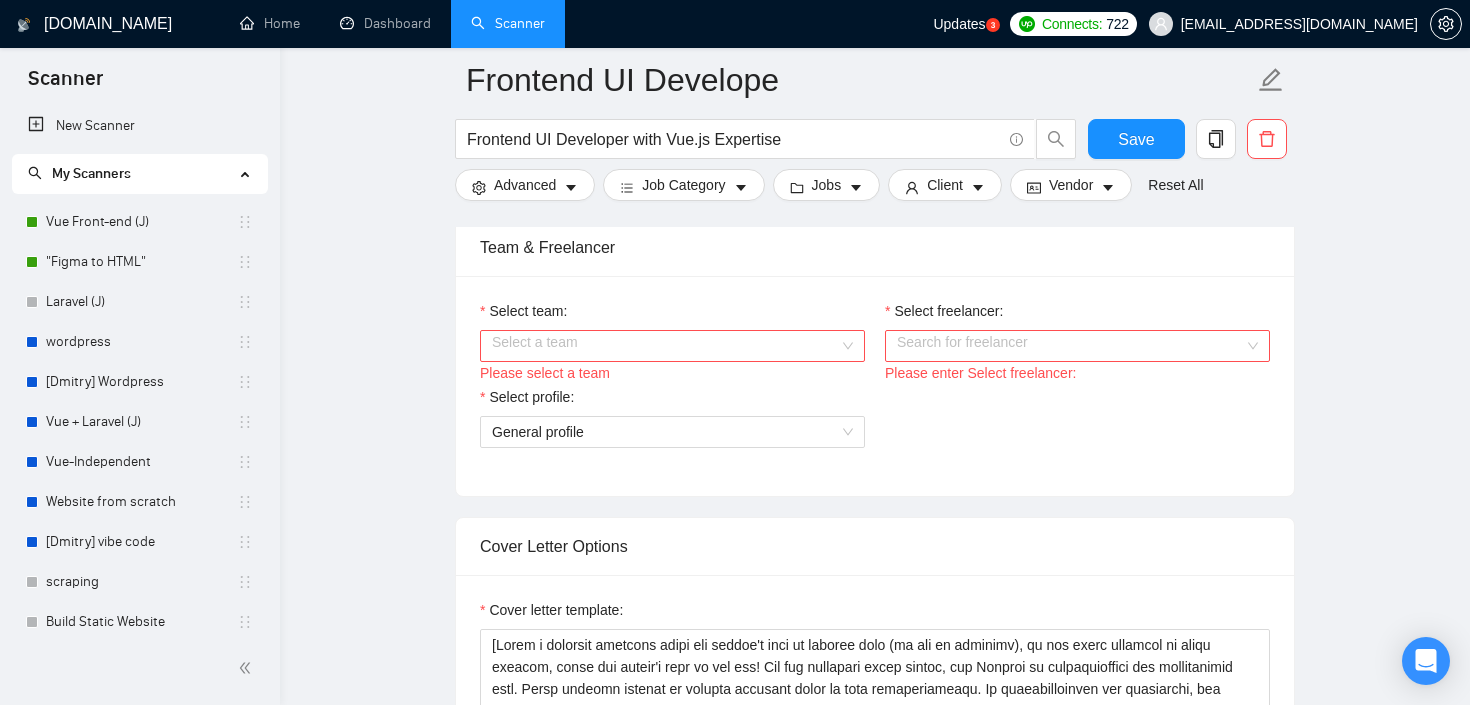 click on "Select team:" at bounding box center (665, 346) 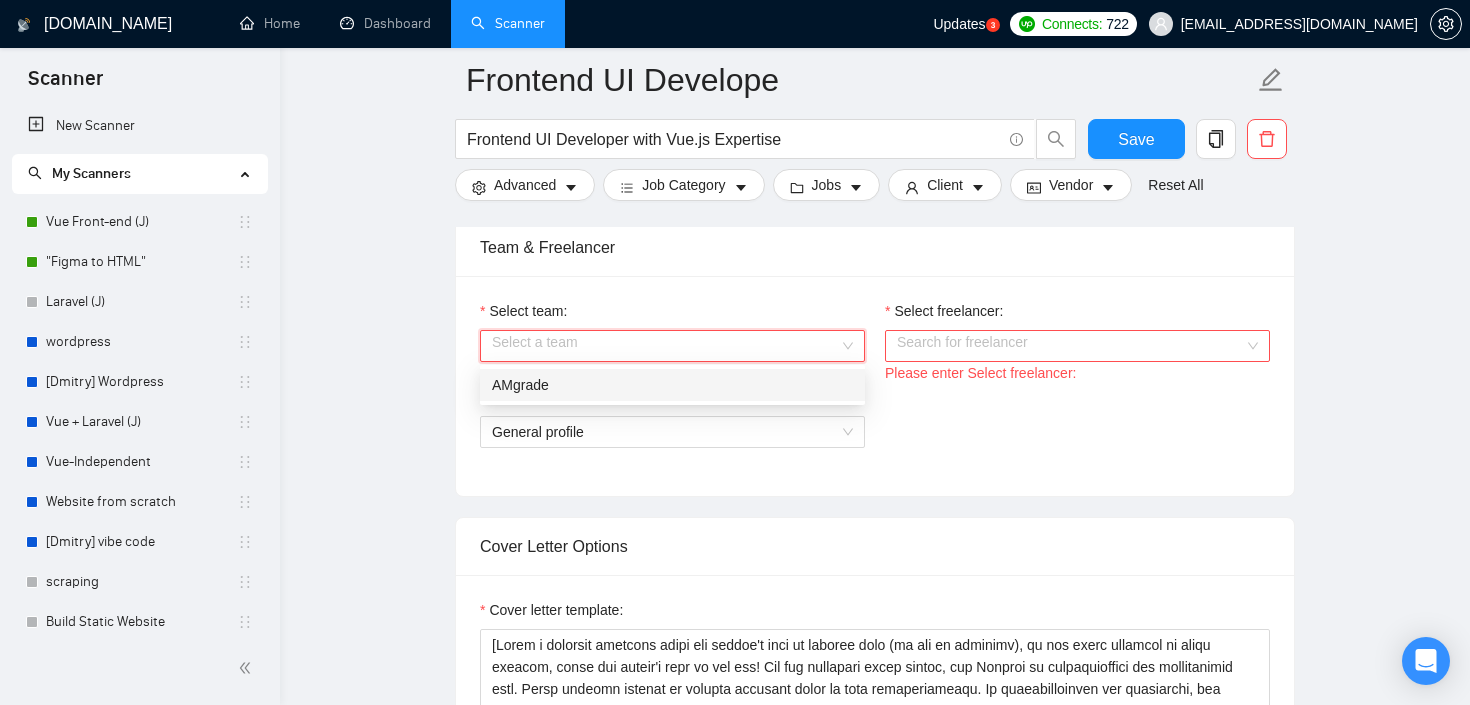 click on "AMgrade" at bounding box center [672, 385] 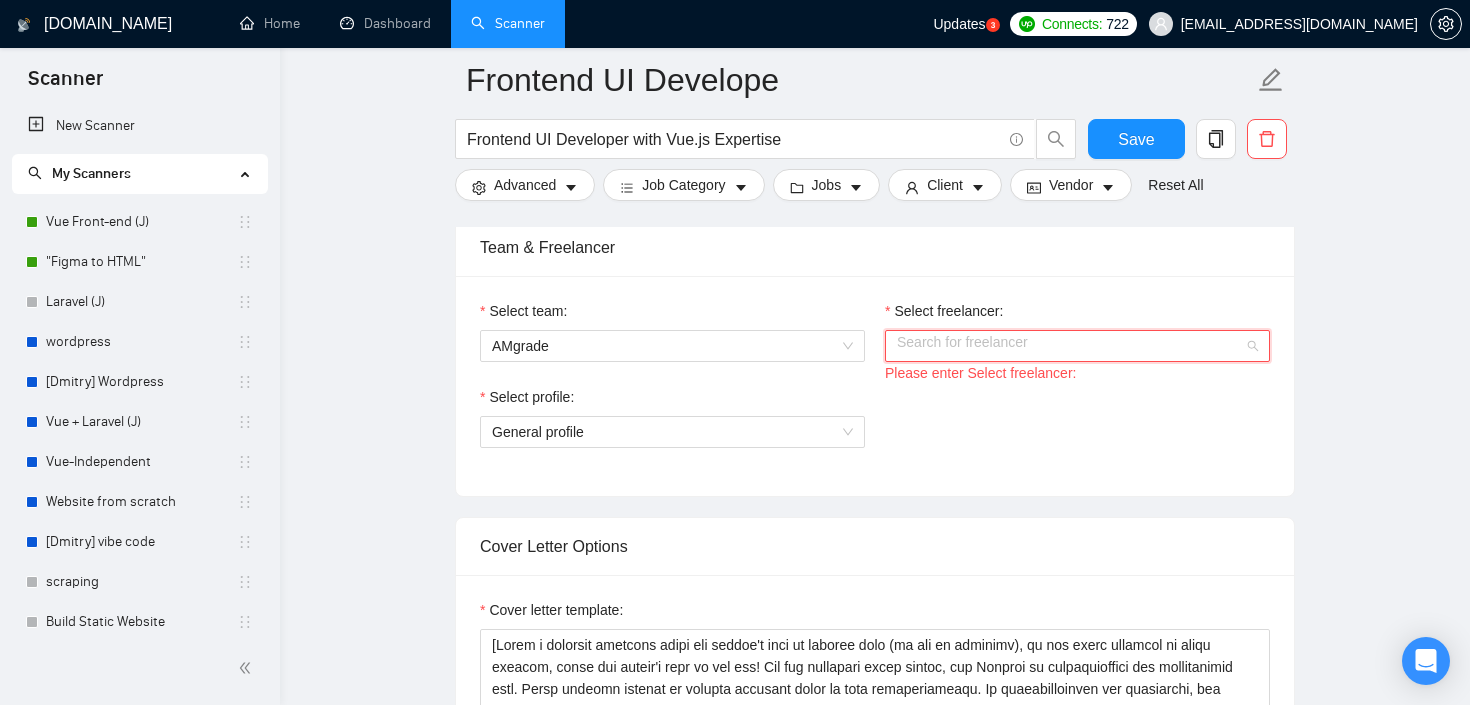 click on "Select freelancer:" at bounding box center [1070, 346] 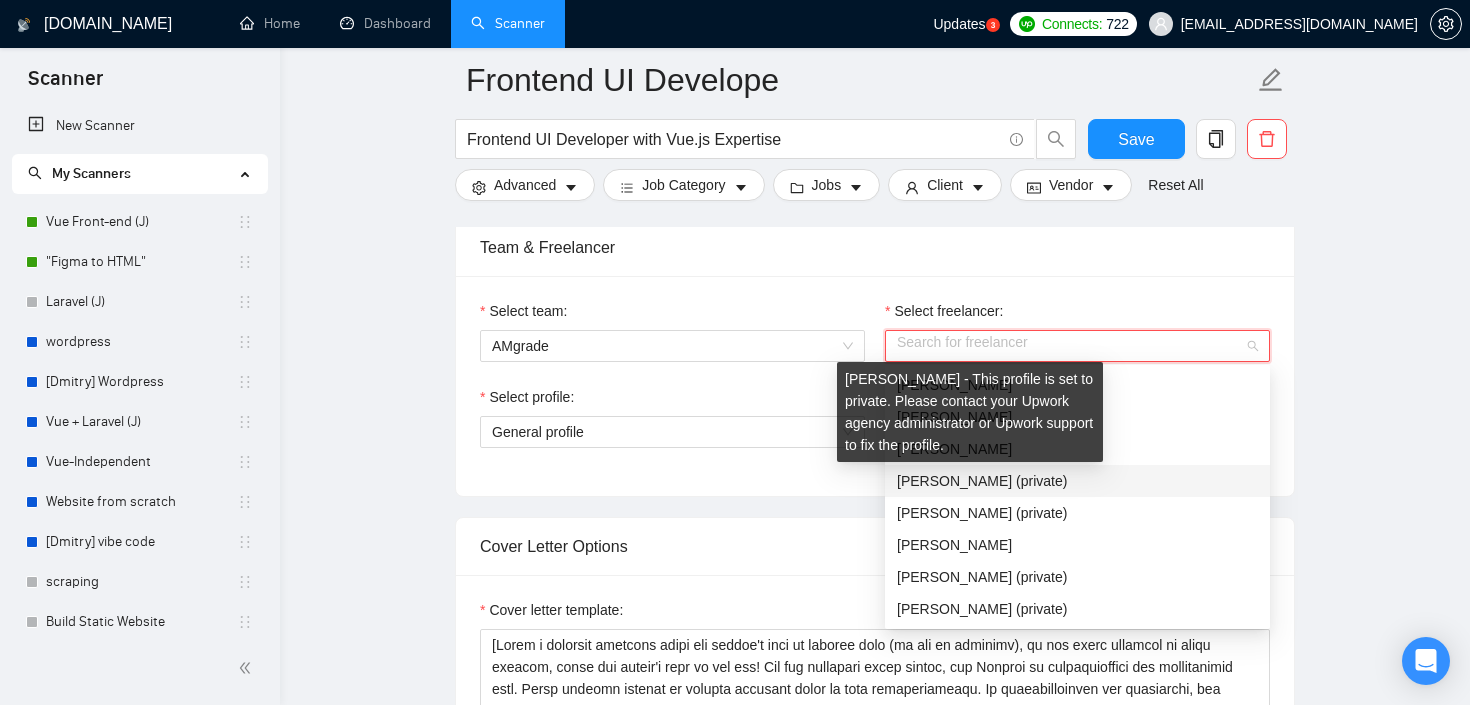 scroll, scrollTop: 96, scrollLeft: 0, axis: vertical 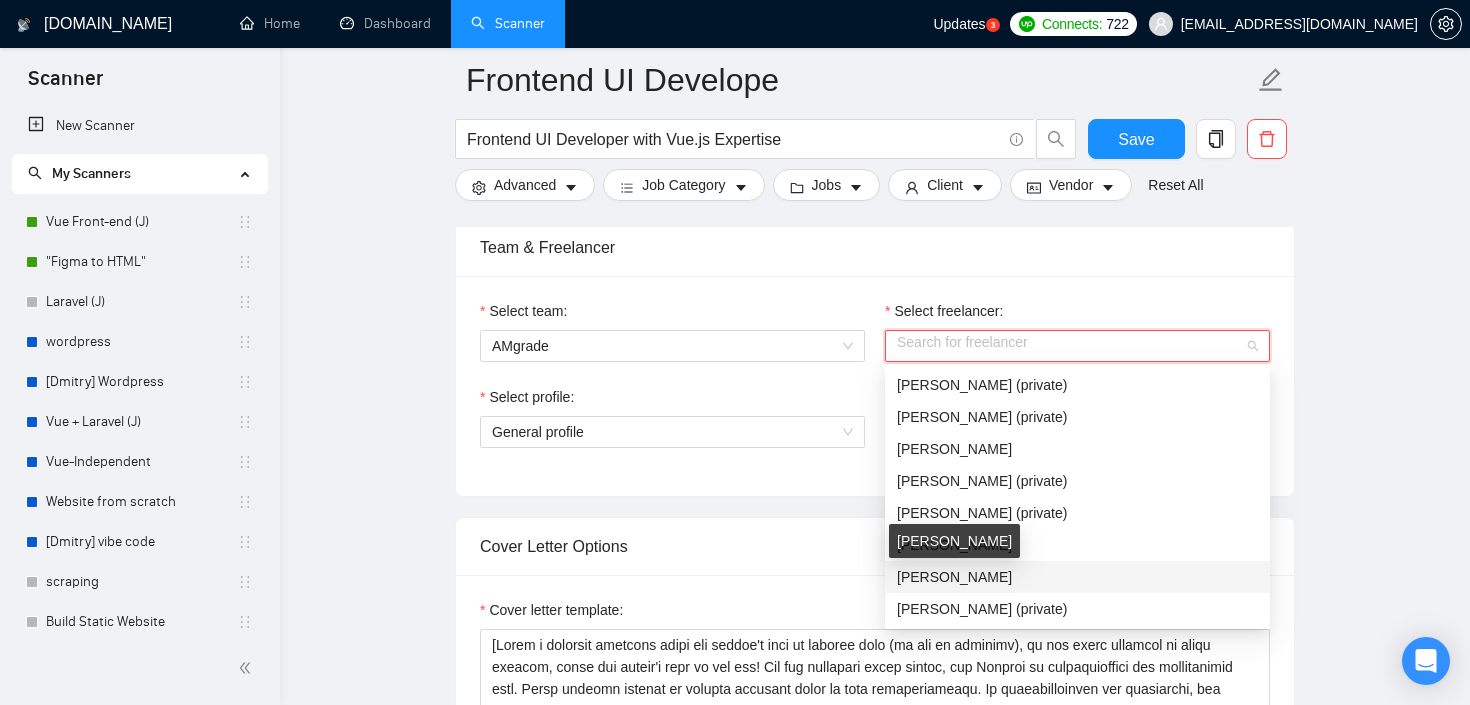 click on "[PERSON_NAME]" at bounding box center (954, 577) 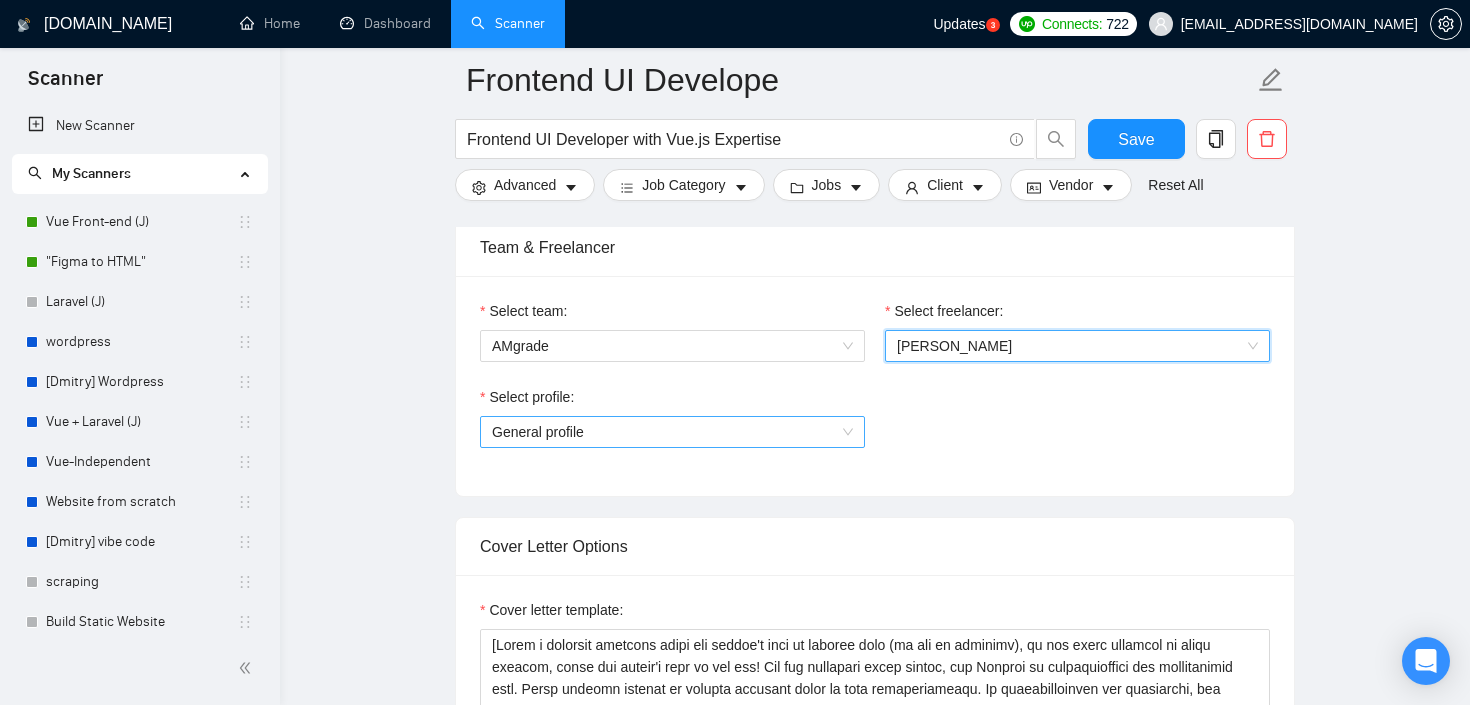 click on "General profile" at bounding box center [672, 432] 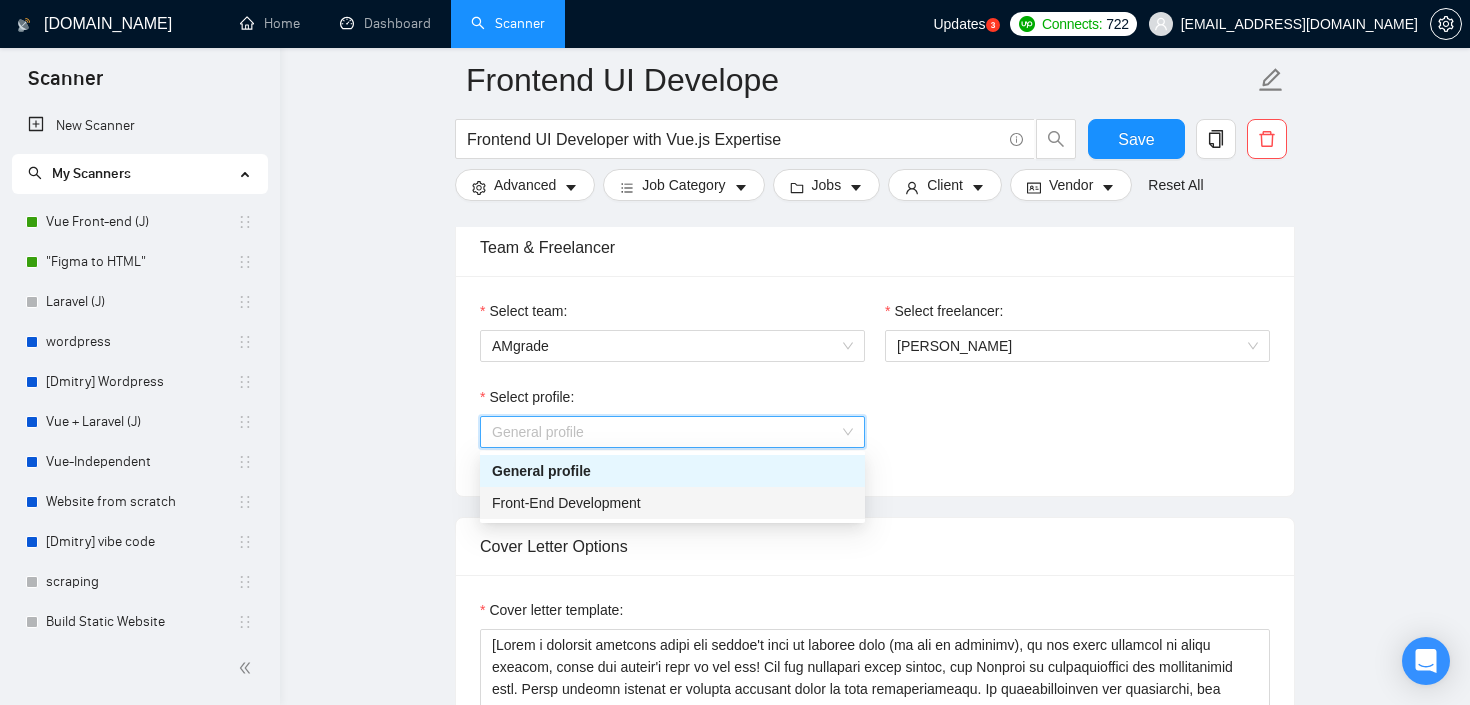 click on "Front-End Development" at bounding box center [672, 503] 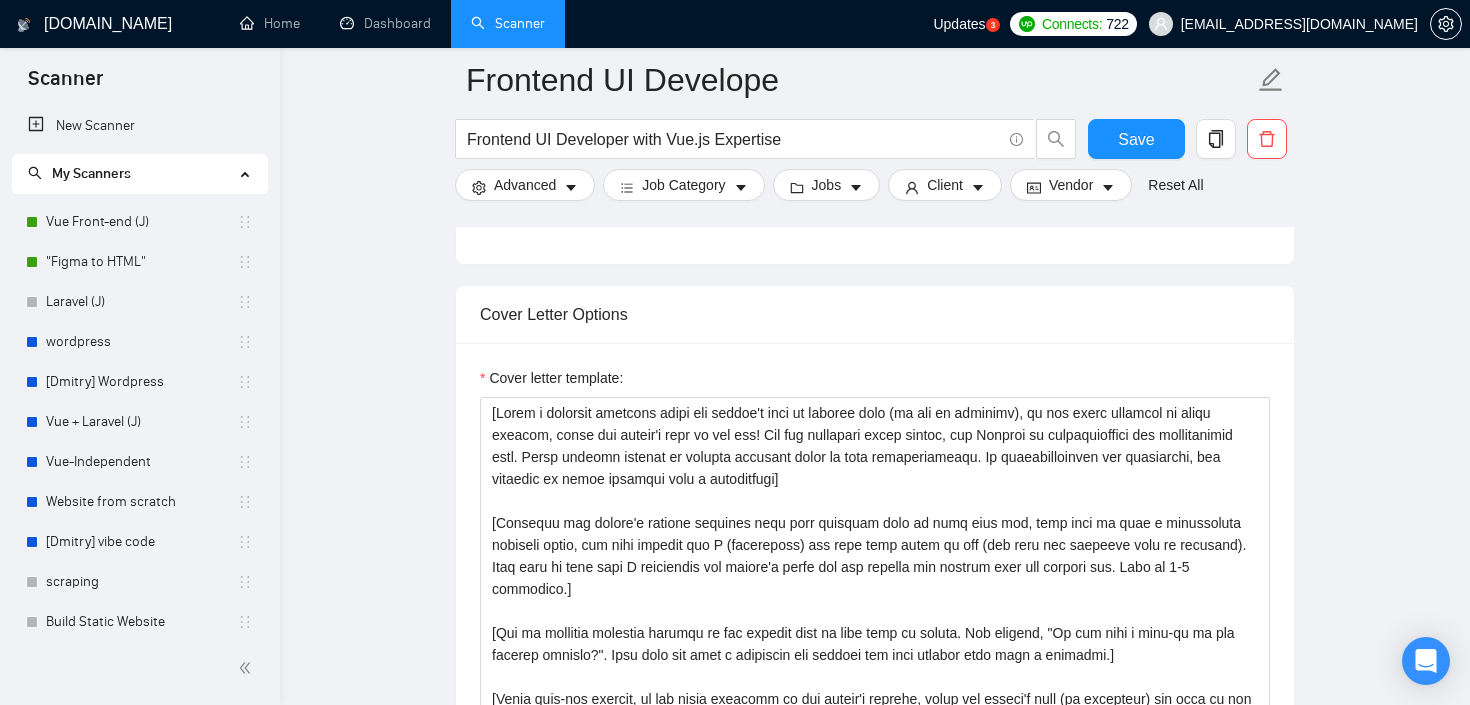 scroll, scrollTop: 1311, scrollLeft: 0, axis: vertical 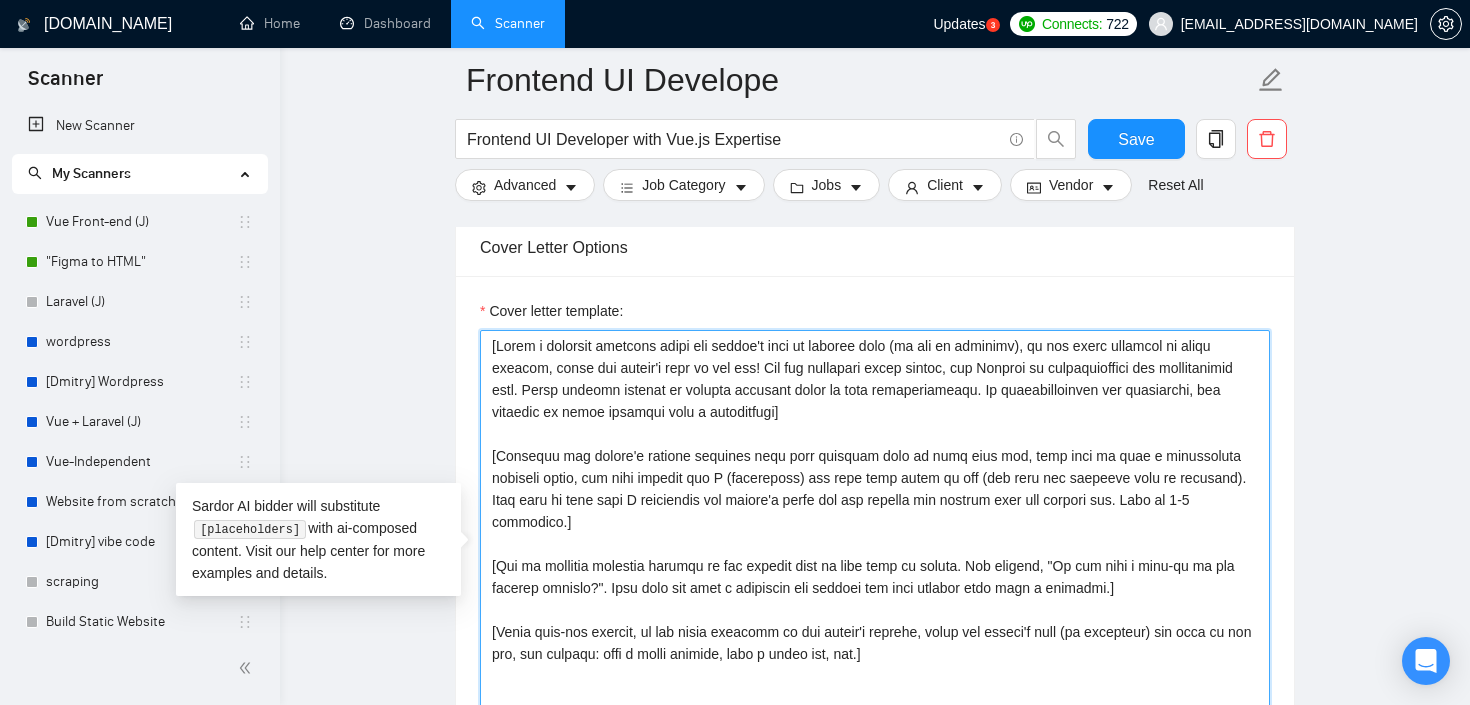 drag, startPoint x: 934, startPoint y: 627, endPoint x: 465, endPoint y: 312, distance: 564.9655 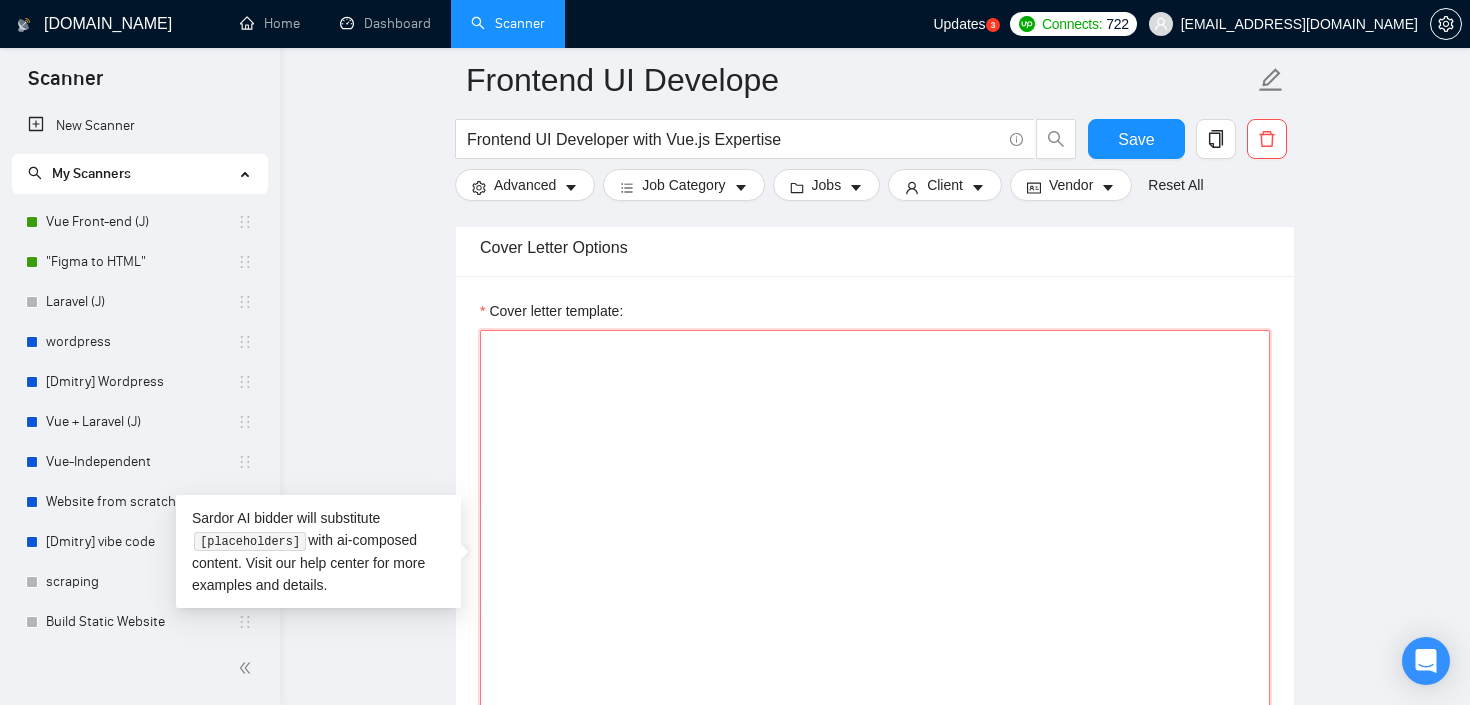 paste on "[Write the client's name (if any is provided)] [If the name is missing, write a greeting, like - "Hello there" ]
[Avoid using generic greetings like "Good evening from the United States", "Hello from..", "Greetings from Canada at 5:02 PM!"]
[Do not mention the client's country in the greeting.]
[Tell about my experience and how I can help solve it and add and the benefits of working with me]  [Make an accent on what clients get if they work with me, but don't start with "By working with me" "By collaborating with me" and similar. Mention one pain point from the job posting with max 1-2 sentences and explain how I  can help solve it and add and the benefits of working with me]
[Don't use — (dash) in ANY sentences. Find the description of what needs to be done for the client and summarize it briefly, conveying the main idea. Use a casual-professional tone and avoid adjectives. Do not copy clients word by word]
[Do not use project names from my portfolio, just refer to my experience based on the requirement..." 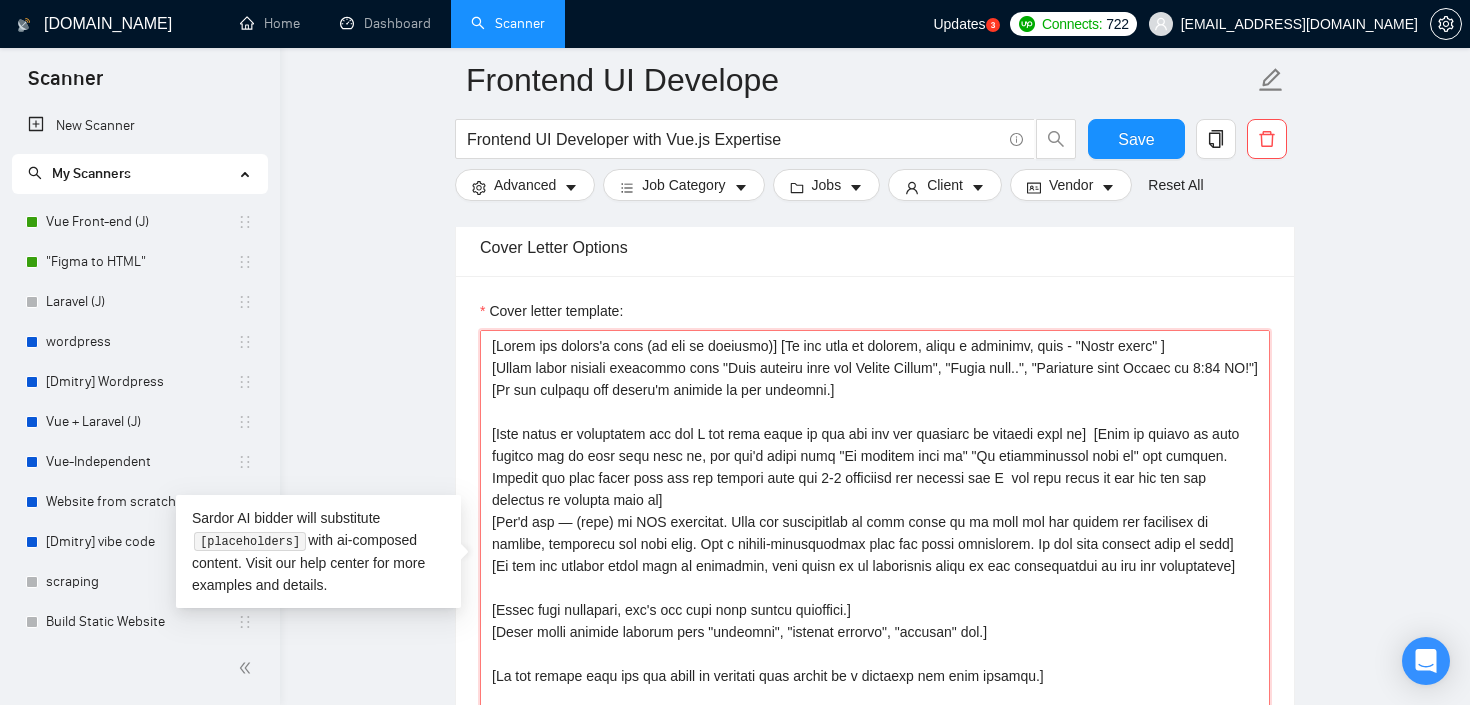 scroll, scrollTop: 345, scrollLeft: 0, axis: vertical 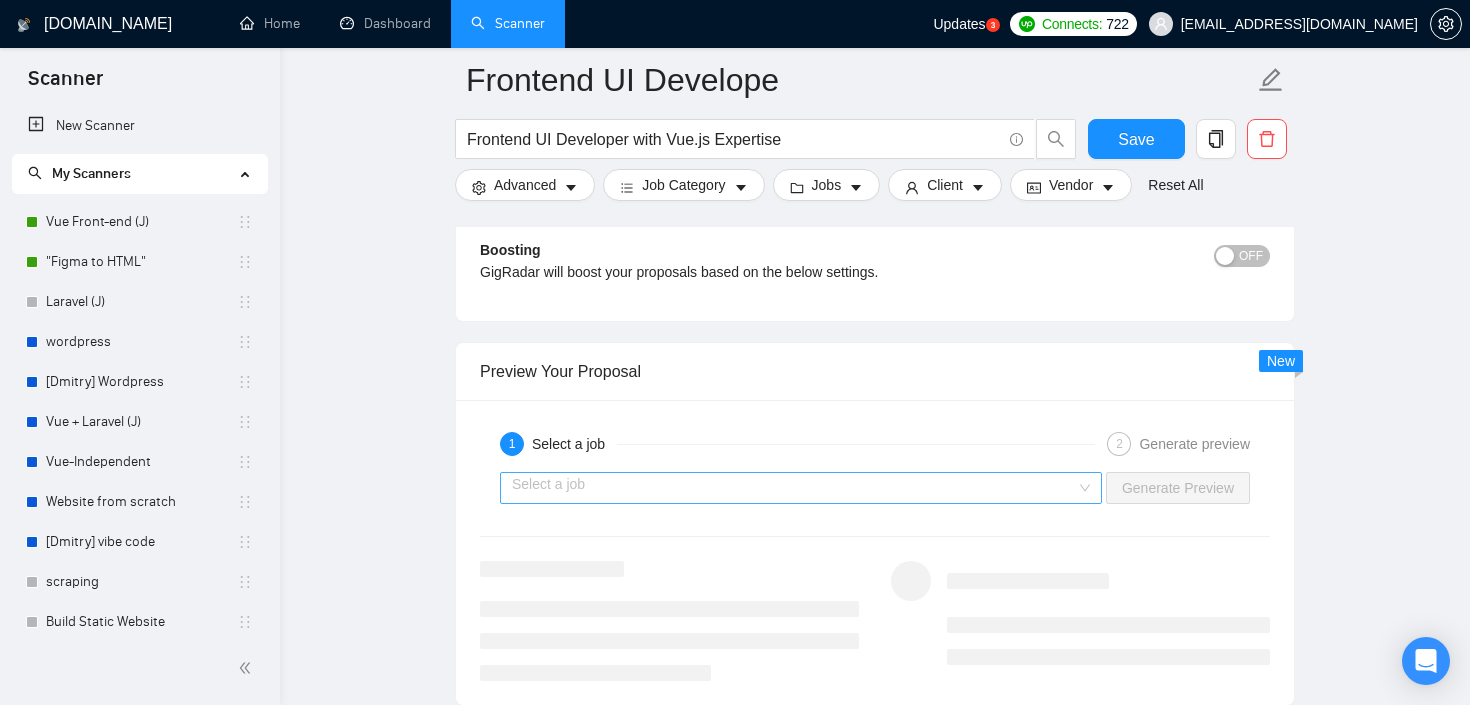 type on "[Write the client's name (if any is provided)] [If the name is missing, write a greeting, like - "Hello there" ]
[Avoid using generic greetings like "Good evening from the United States", "Hello from..", "Greetings from Canada at 5:02 PM!"]
[Do not mention the client's country in the greeting.]
[Tell about my experience and how I can help solve it and add and the benefits of working with me]  [Make an accent on what clients get if they work with me, but don't start with "By working with me" "By collaborating with me" and similar. Mention one pain point from the job posting with max 1-2 sentences and explain how I  can help solve it and add and the benefits of working with me]
[Don't use — (dash) in ANY sentences. Find the description of what needs to be done for the client and summarize it briefly, conveying the main idea. Use a casual-professional tone and avoid adjectives. Do not copy clients word by word]
[Do not use project names from my portfolio, just refer to my experience based on the requirement..." 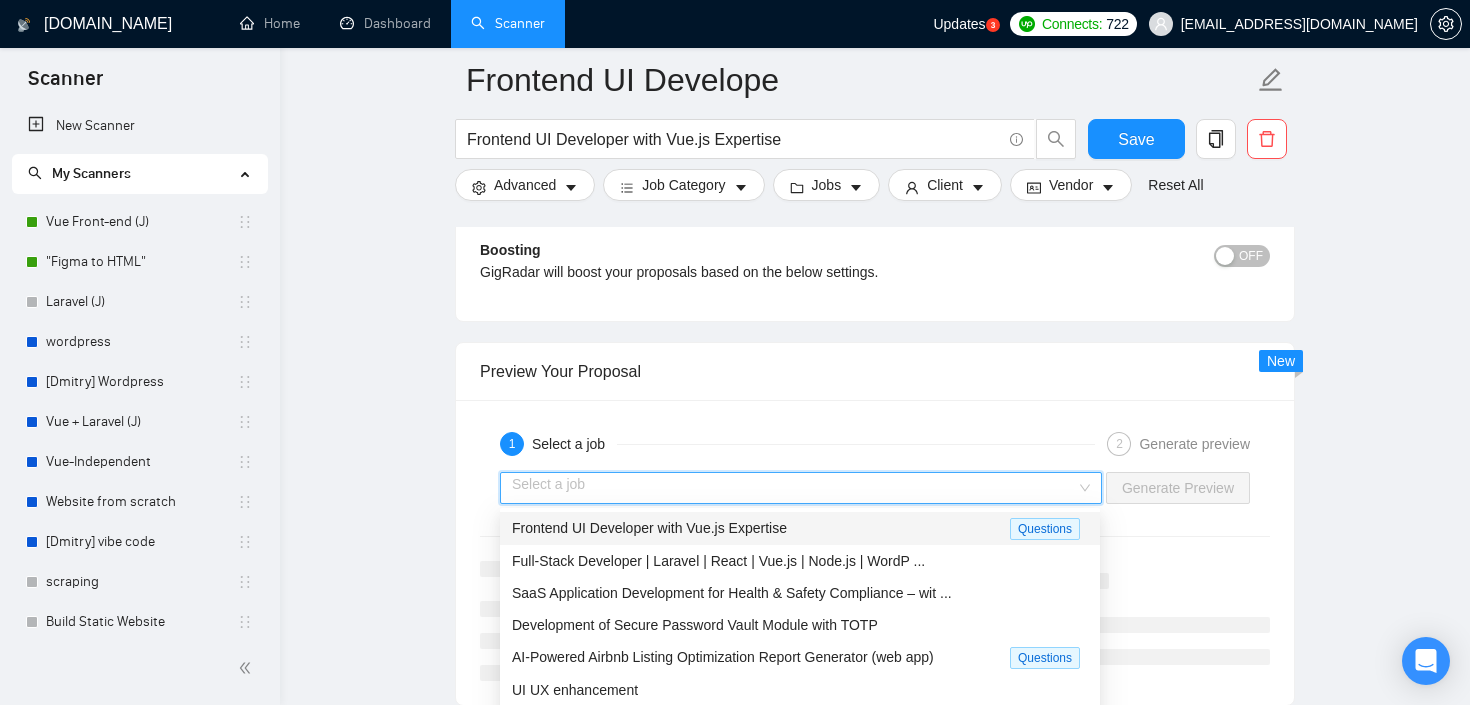 click at bounding box center [794, 488] 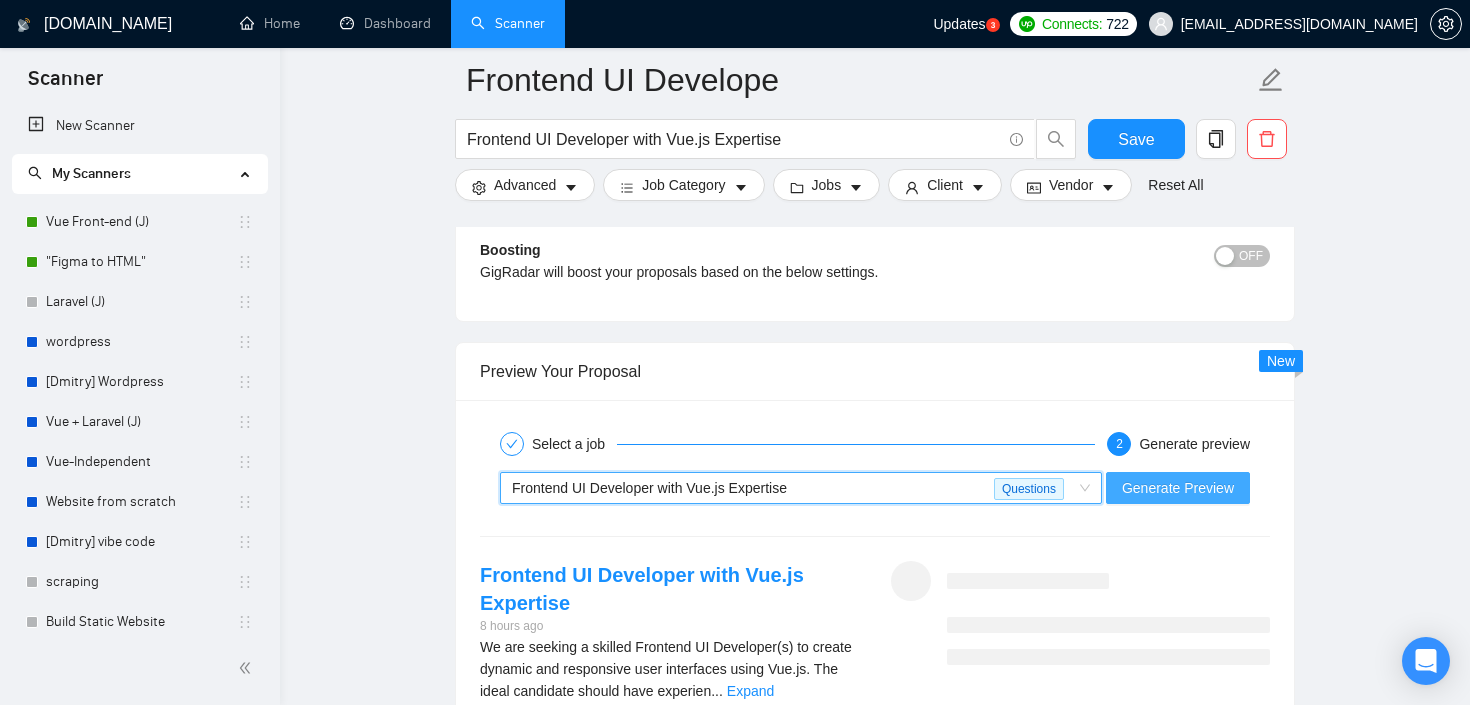 click on "Generate Preview" at bounding box center [1178, 488] 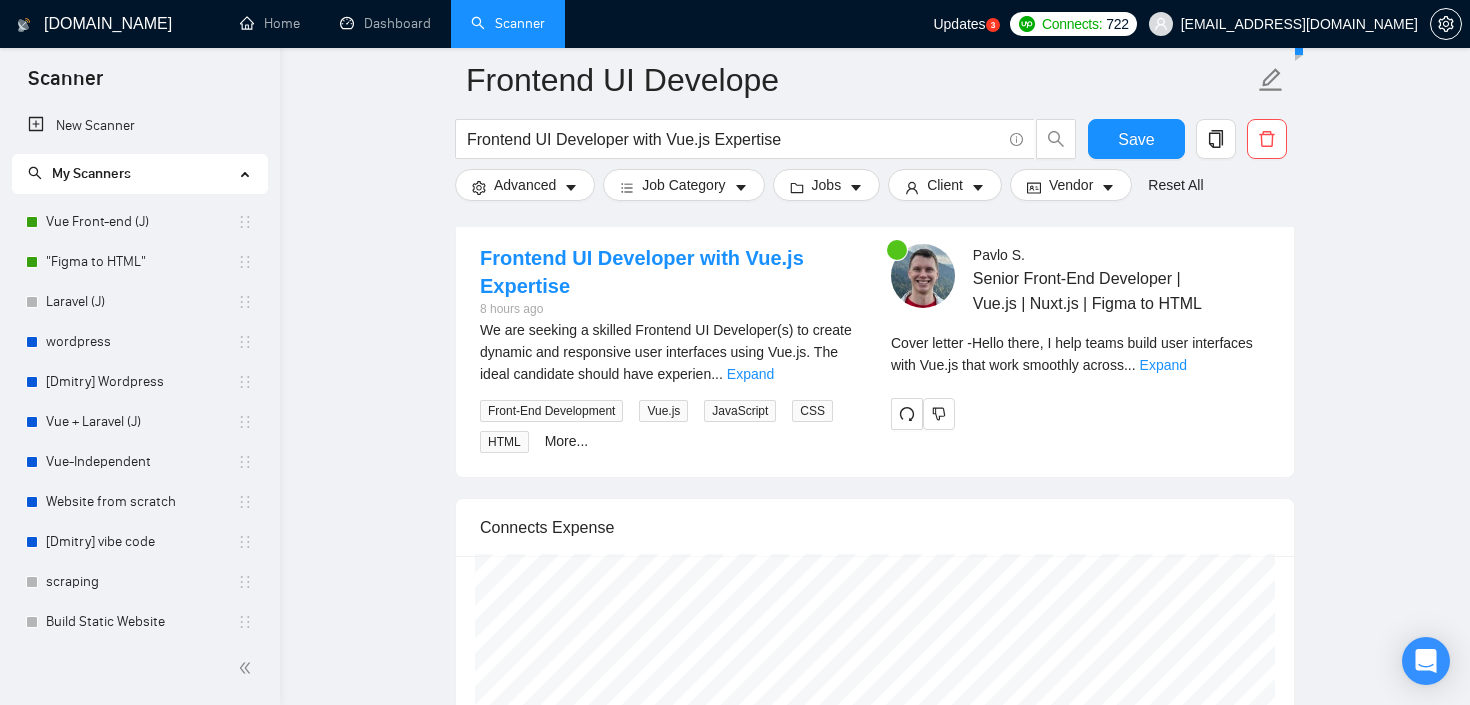 scroll, scrollTop: 3106, scrollLeft: 0, axis: vertical 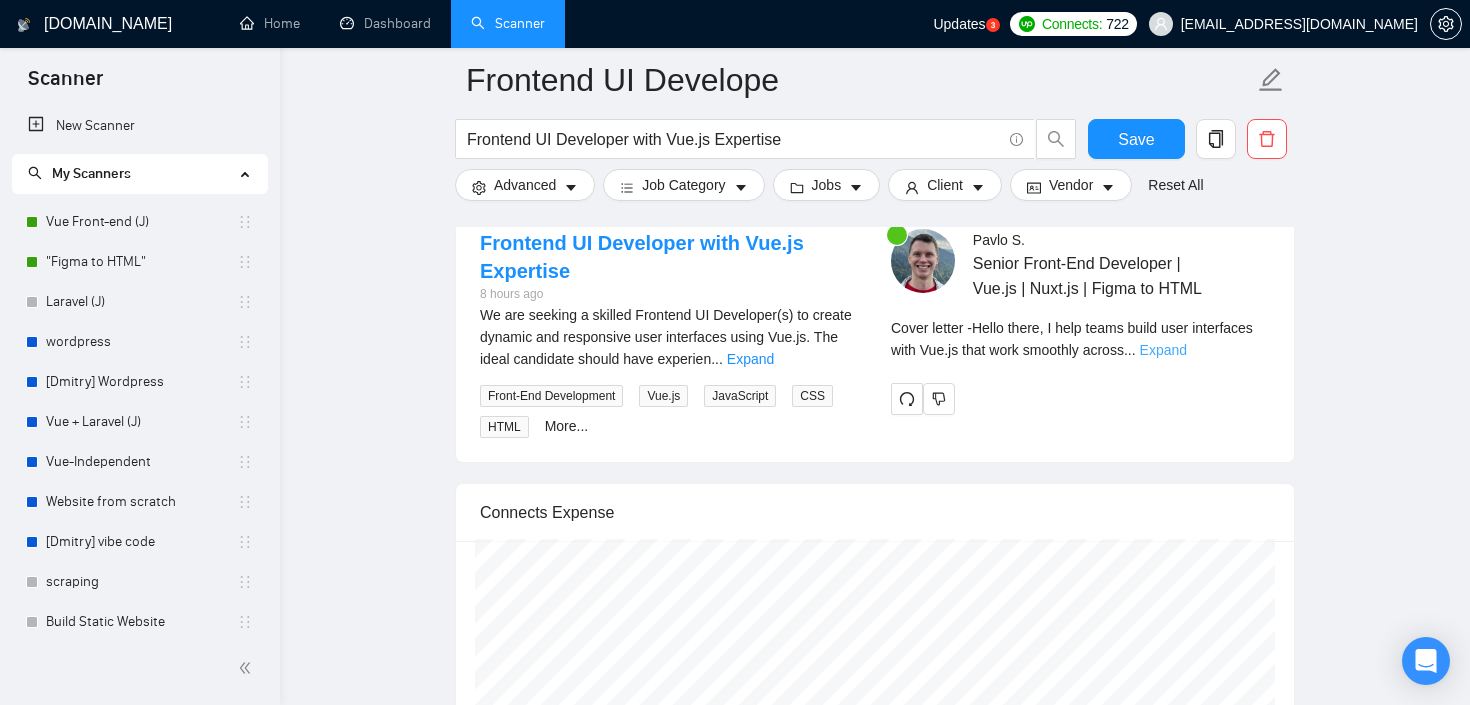 click on "Expand" at bounding box center [1163, 350] 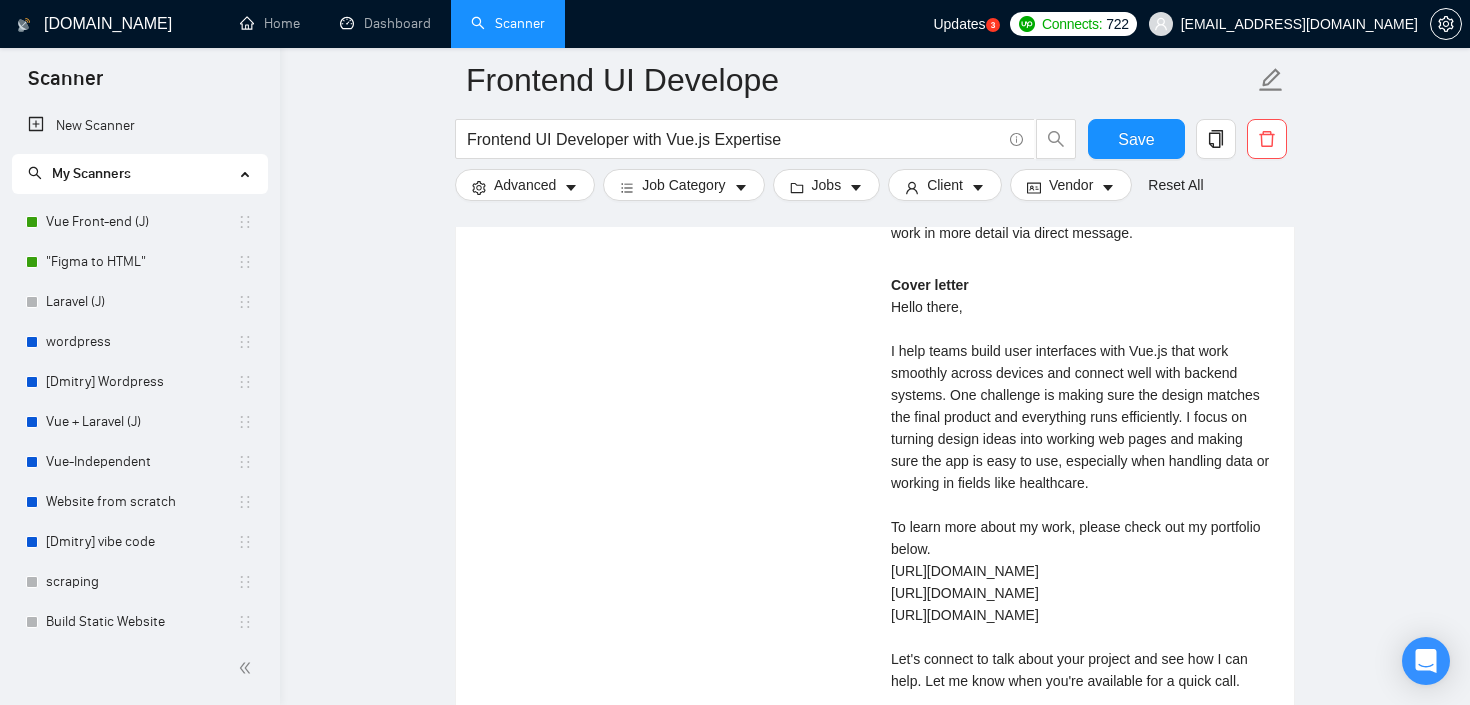 scroll, scrollTop: 3563, scrollLeft: 0, axis: vertical 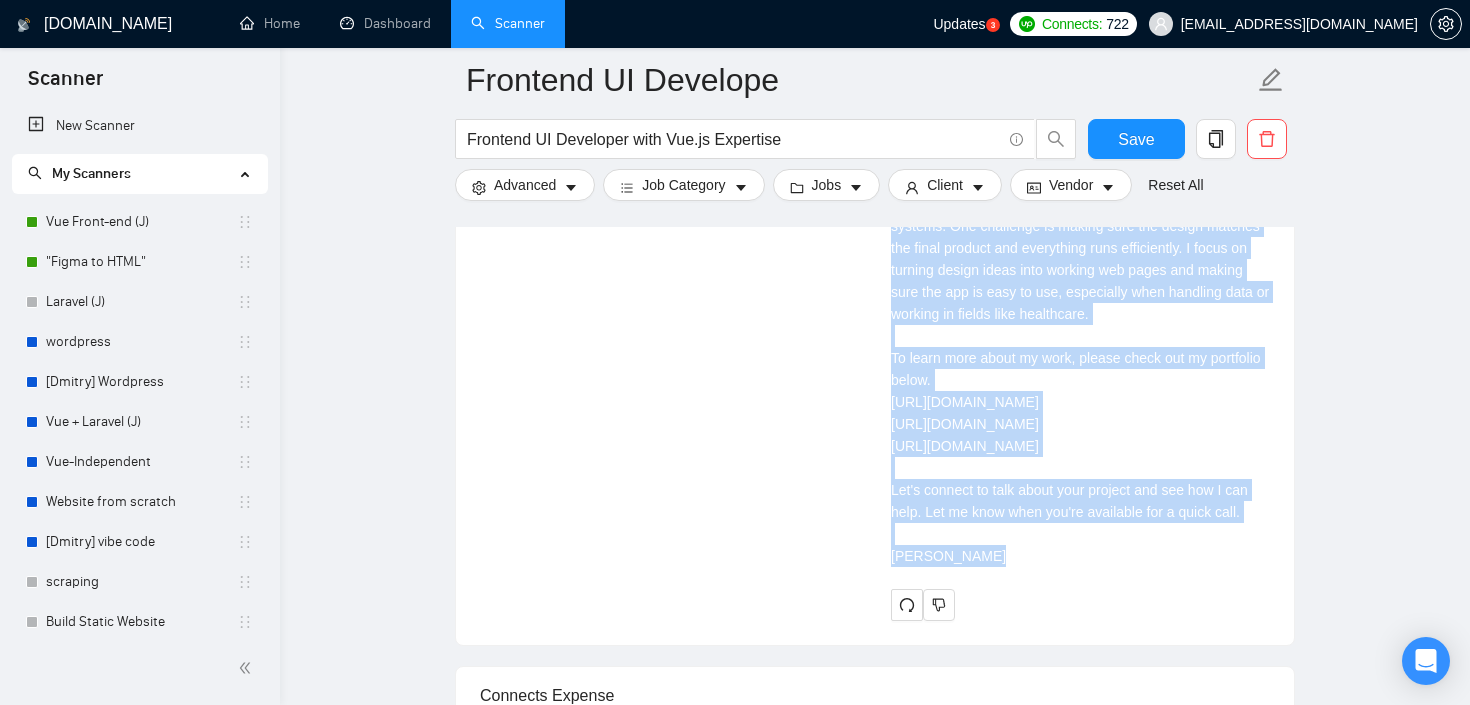 drag, startPoint x: 893, startPoint y: 300, endPoint x: 964, endPoint y: 635, distance: 342.44122 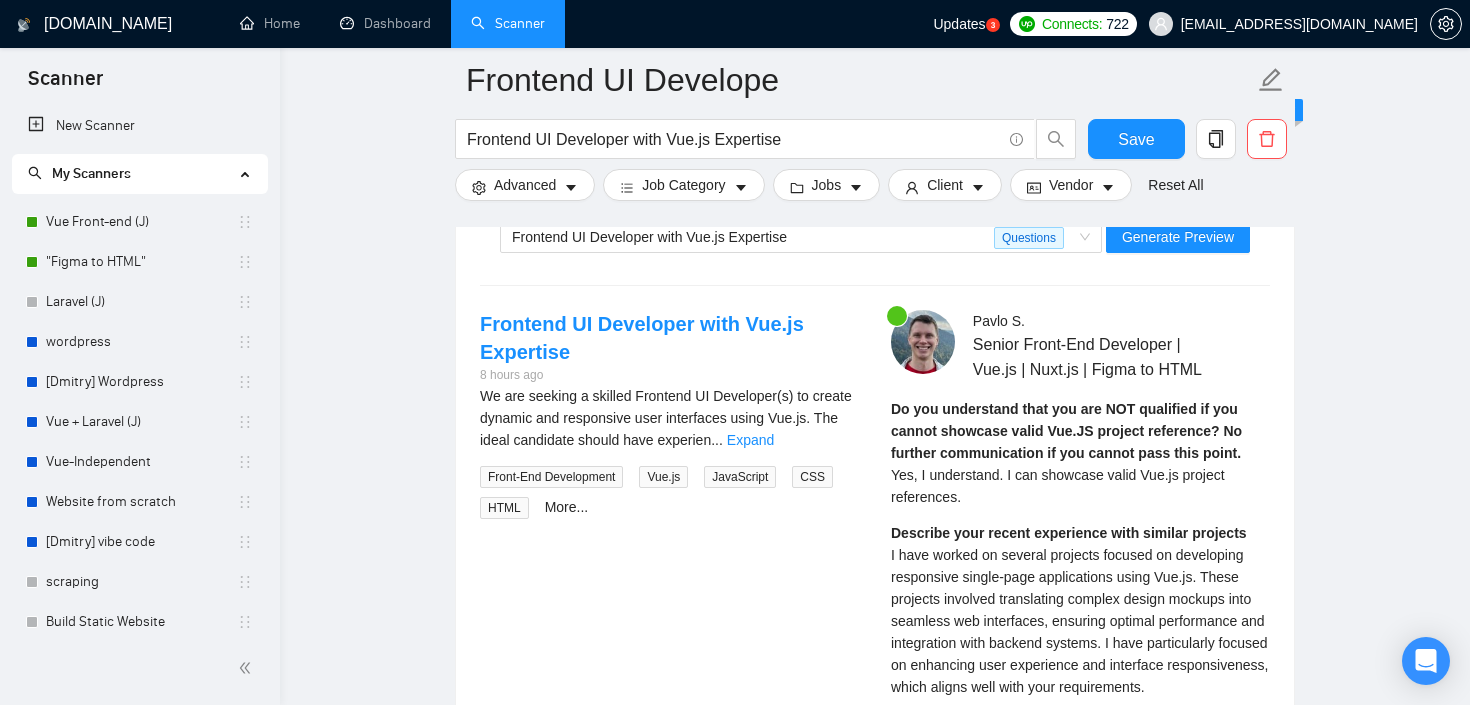 scroll, scrollTop: 3031, scrollLeft: 0, axis: vertical 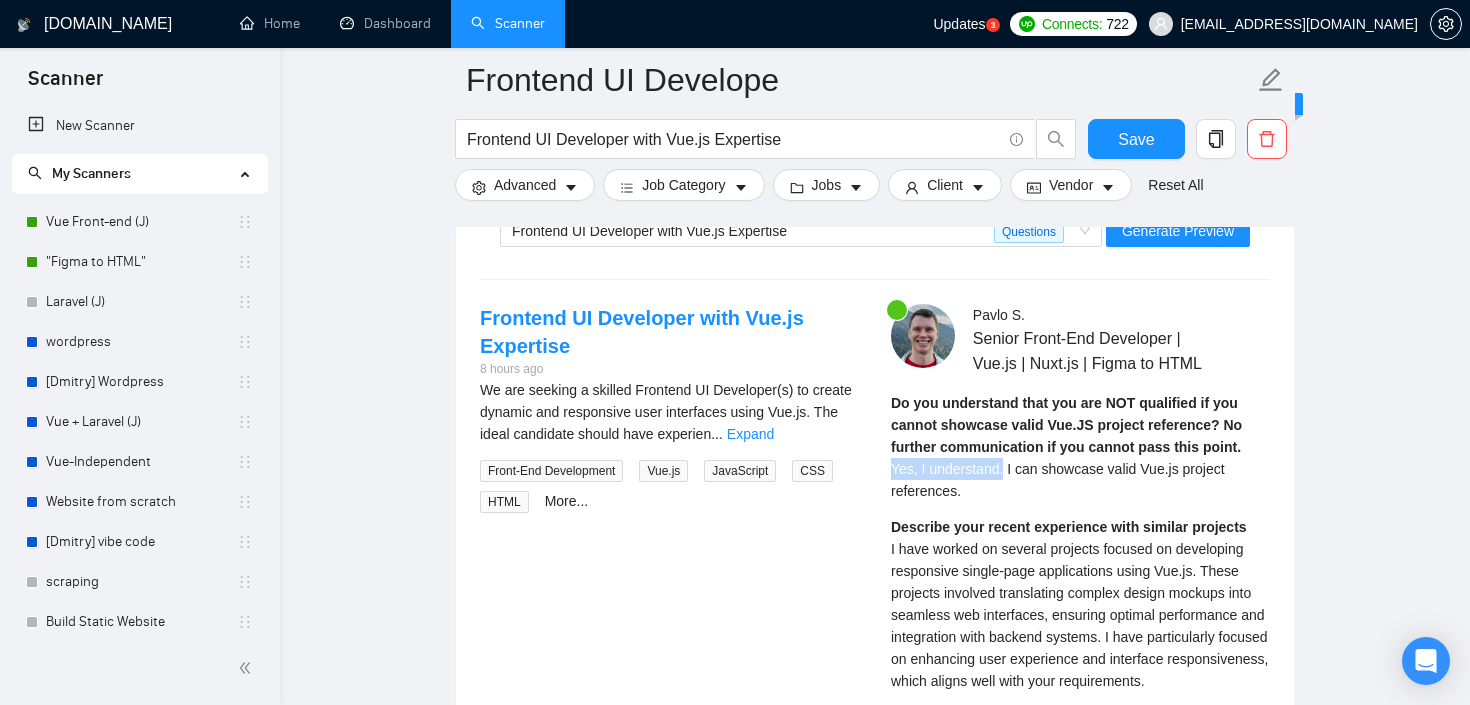 drag, startPoint x: 1006, startPoint y: 472, endPoint x: 884, endPoint y: 473, distance: 122.0041 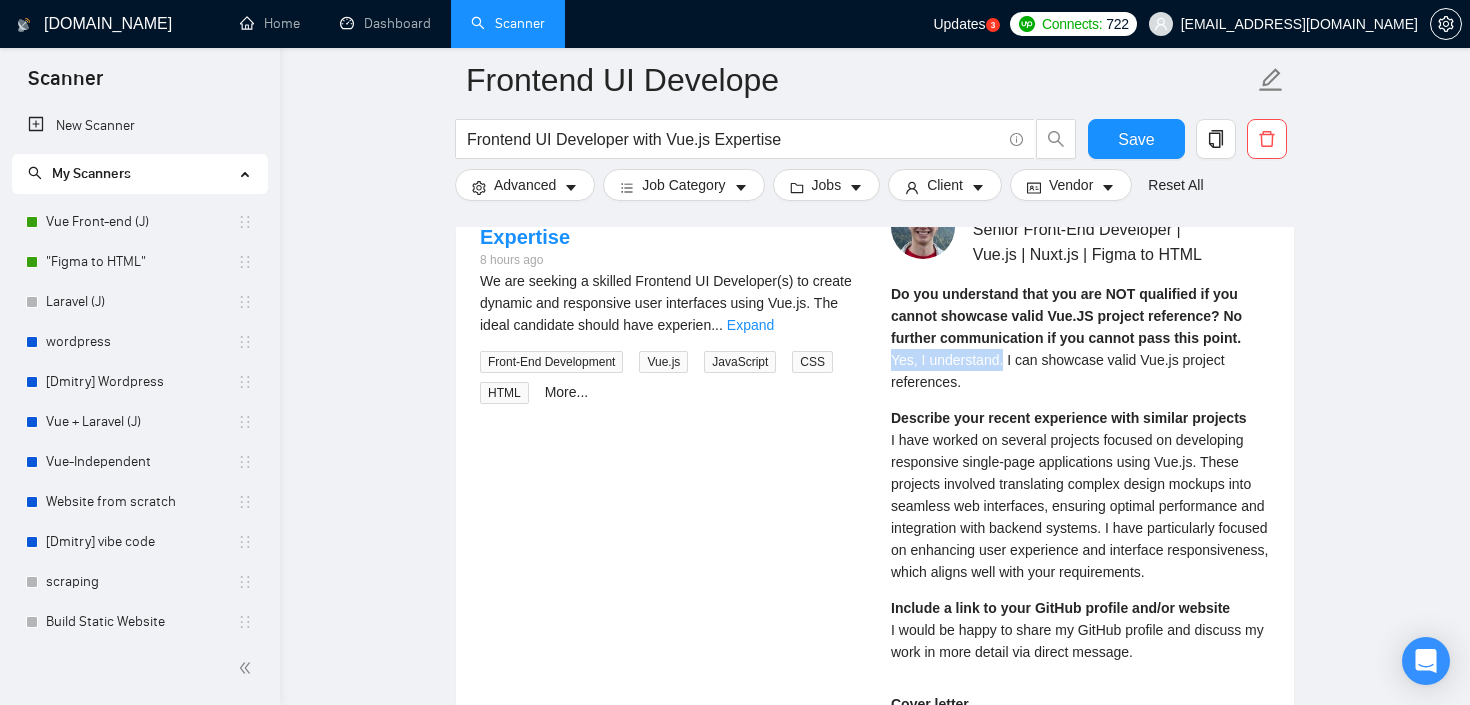 scroll, scrollTop: 3142, scrollLeft: 0, axis: vertical 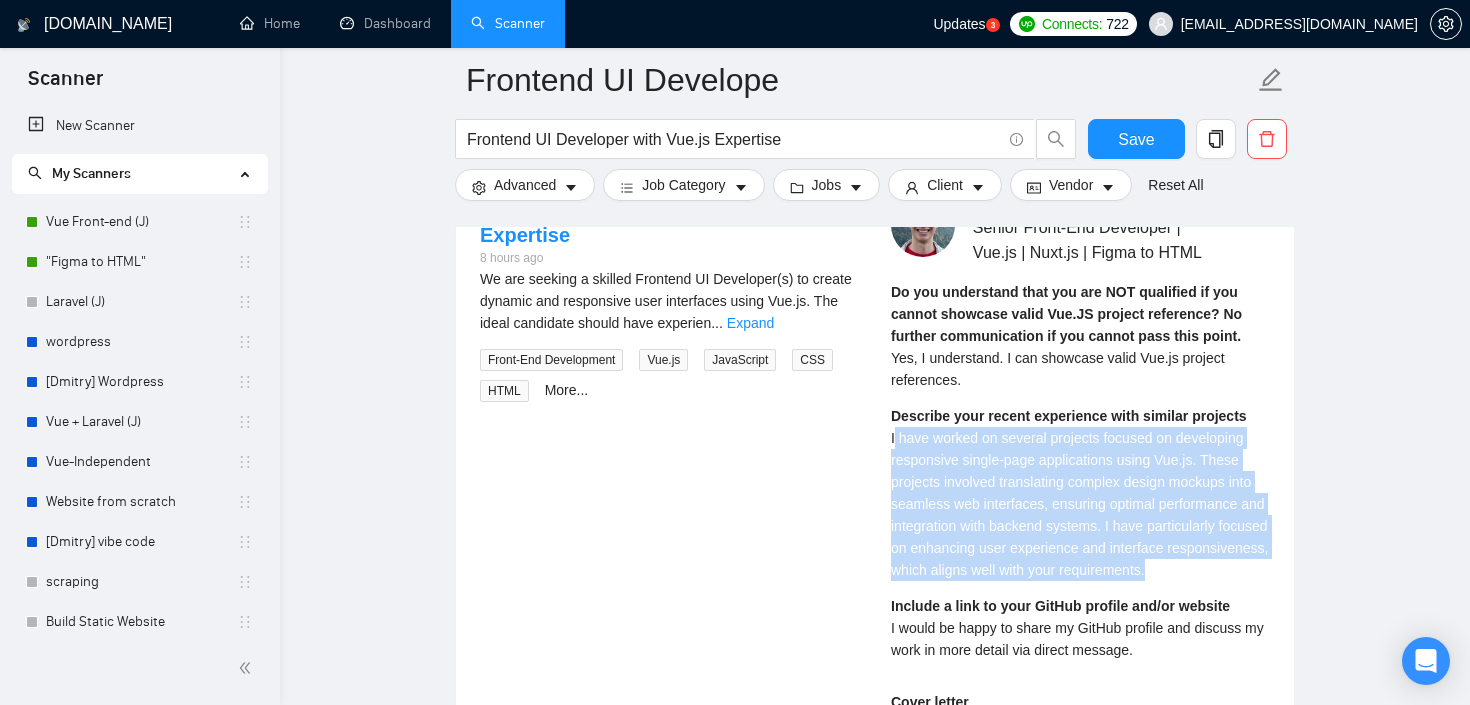 drag, startPoint x: 894, startPoint y: 440, endPoint x: 1273, endPoint y: 569, distance: 400.35236 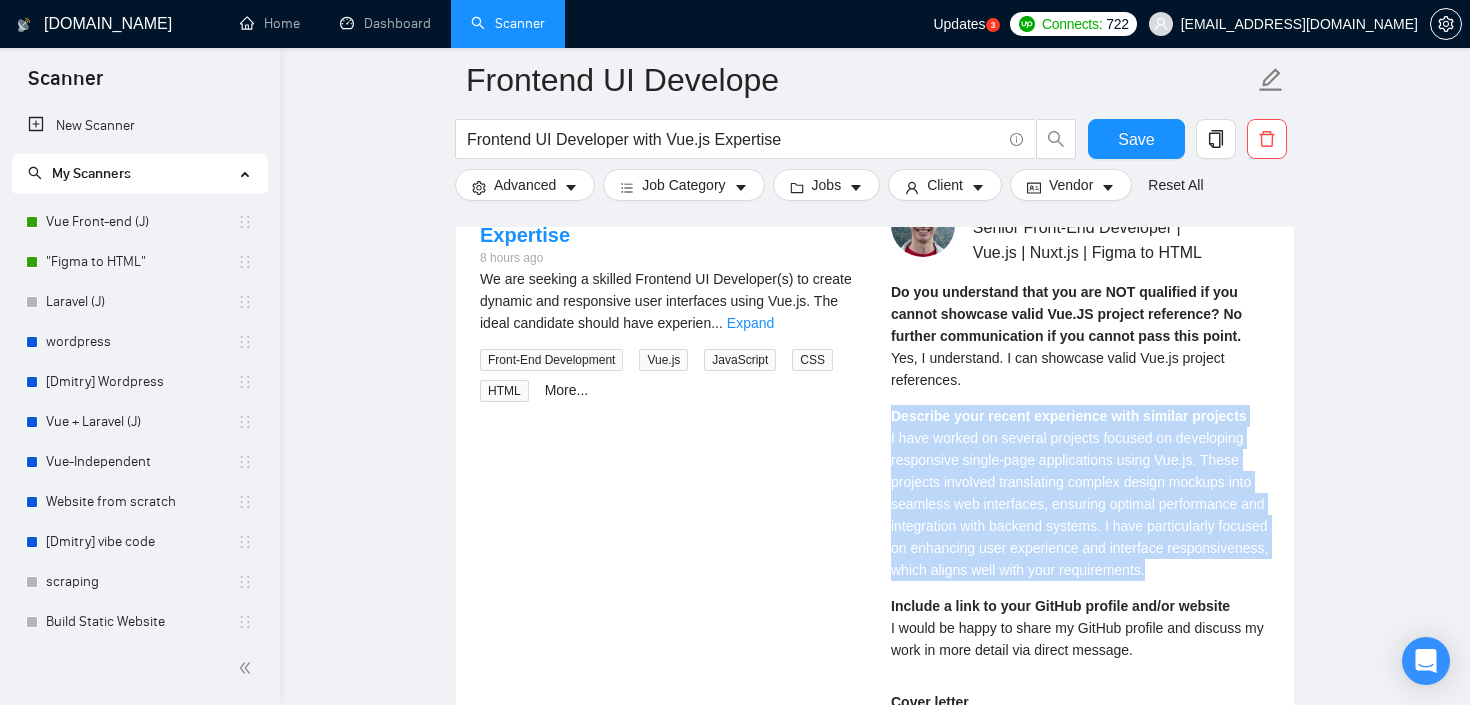 drag, startPoint x: 1273, startPoint y: 569, endPoint x: 875, endPoint y: 425, distance: 423.24933 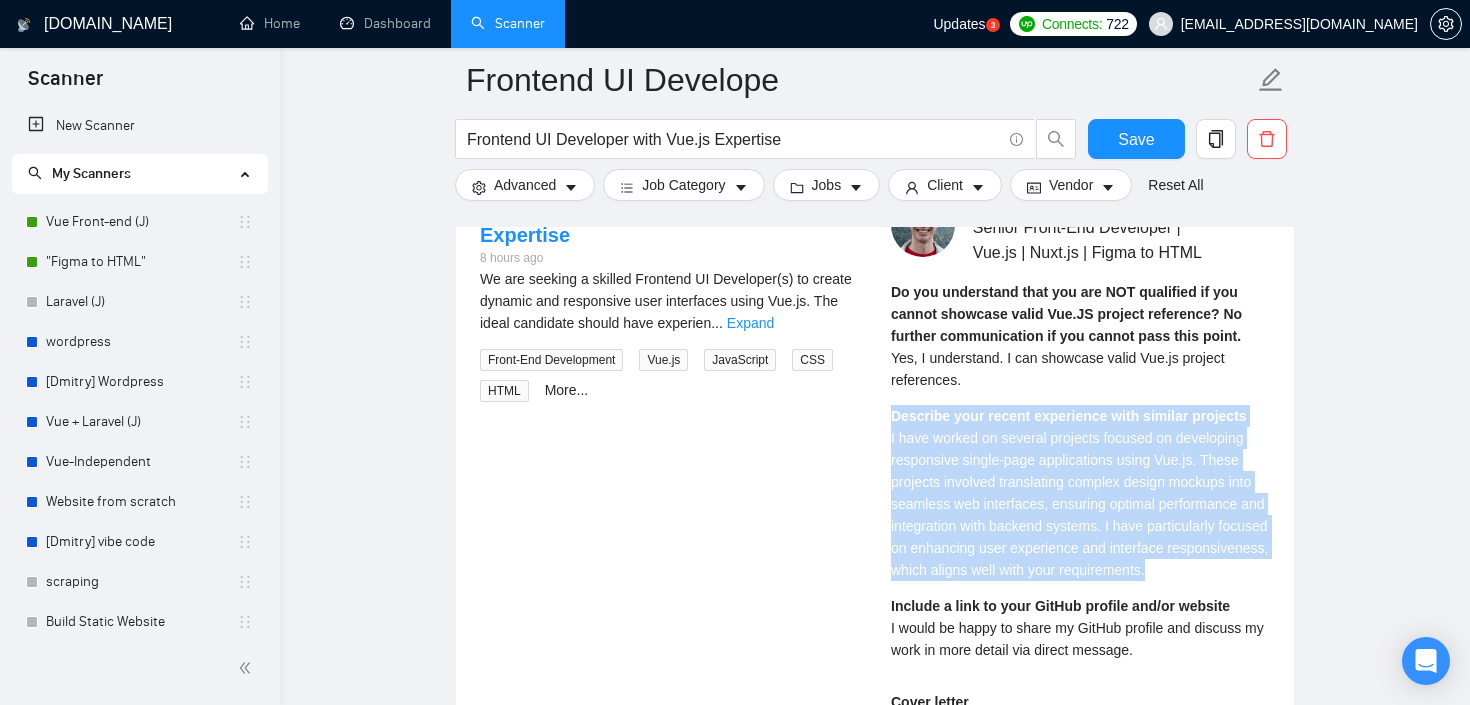copy on "Describe your recent experience with similar projects I have worked on several projects focused on developing responsive single-page applications using Vue.js. These projects involved translating complex design mockups into seamless web interfaces, ensuring optimal performance and integration with backend systems. I have particularly focused on enhancing user experience and interface responsiveness, which aligns well with your requirements." 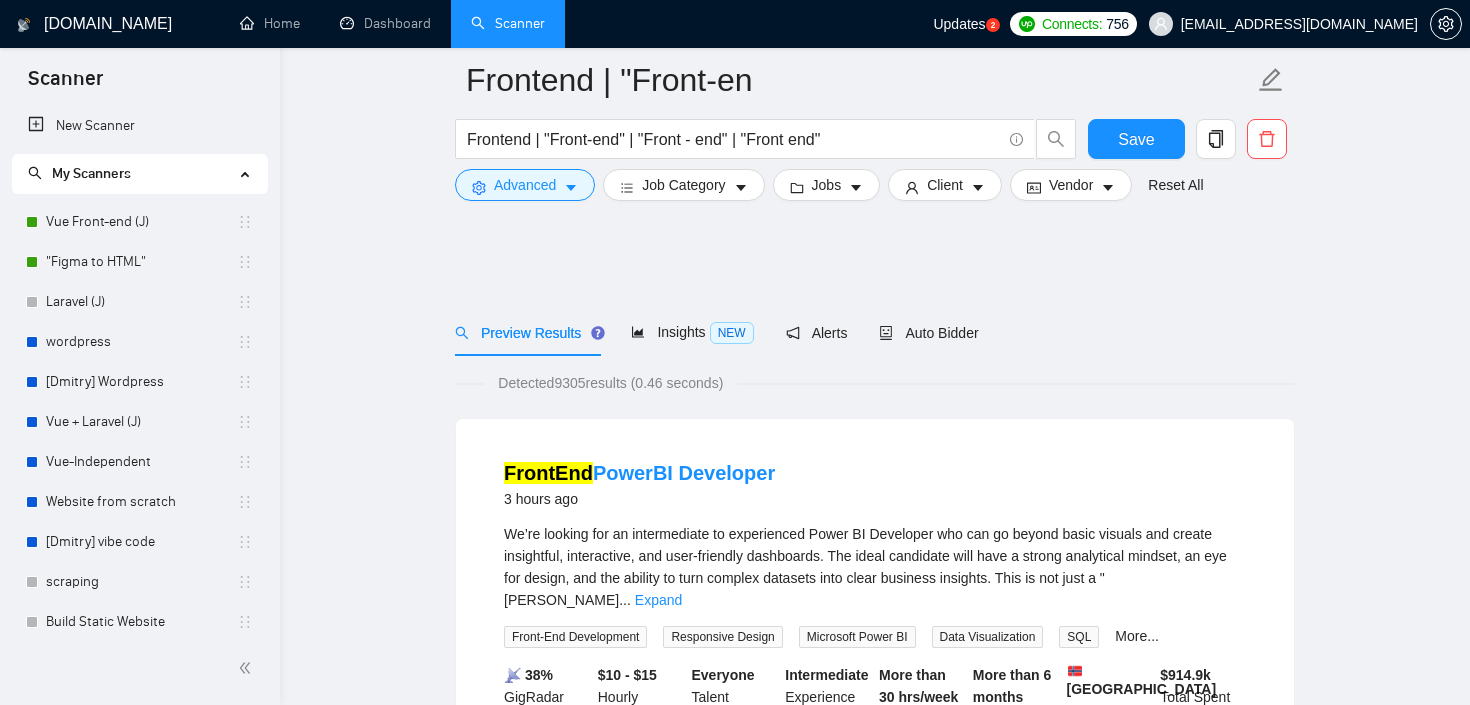 scroll, scrollTop: 1978, scrollLeft: 0, axis: vertical 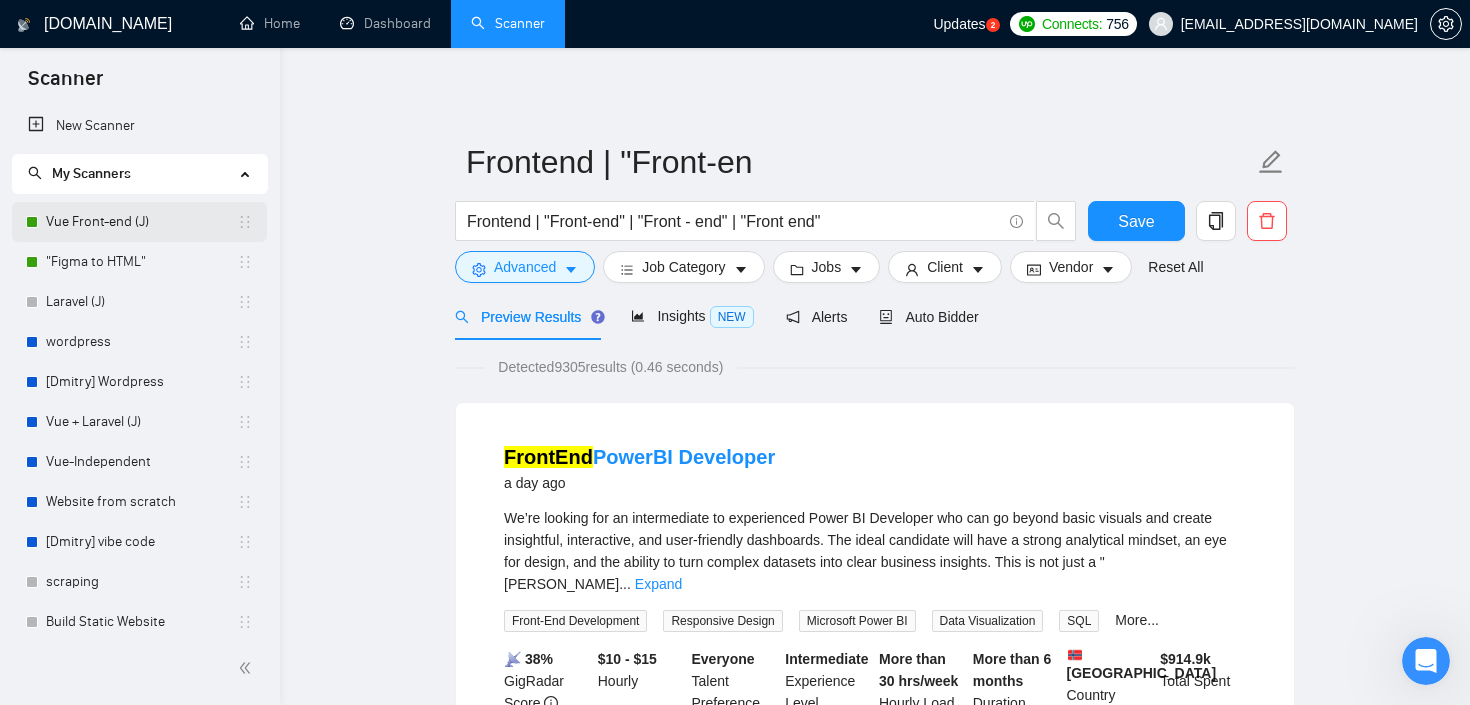click on "Vue Front-end (J)" at bounding box center [141, 222] 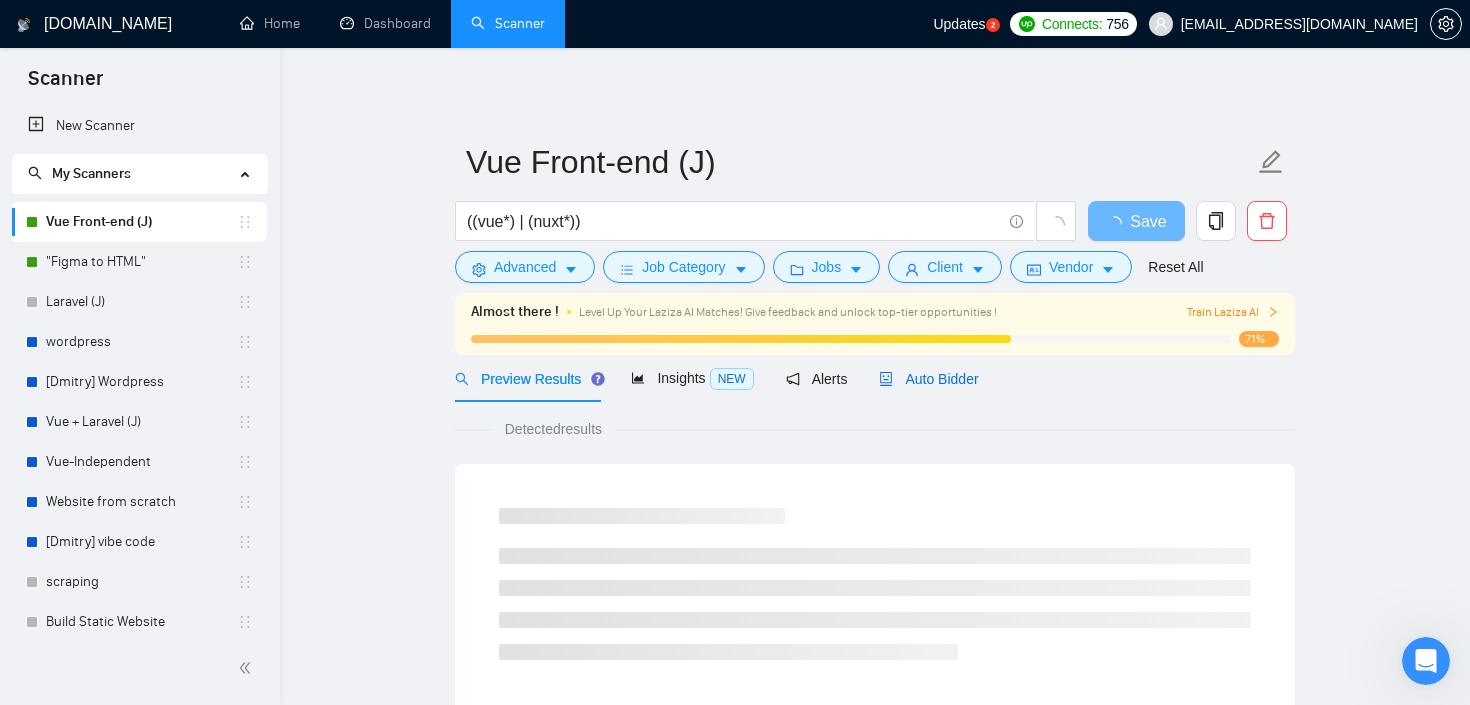 click on "Auto Bidder" at bounding box center (928, 379) 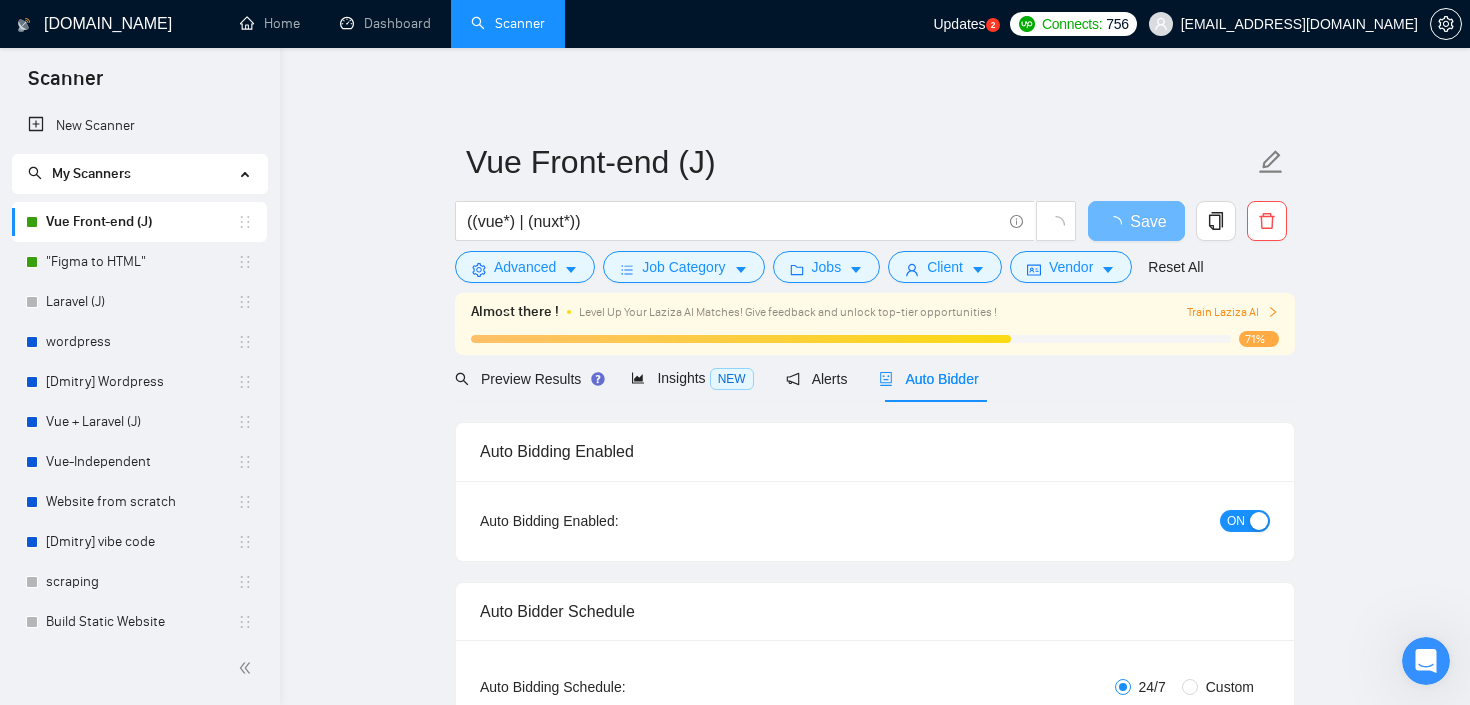 type 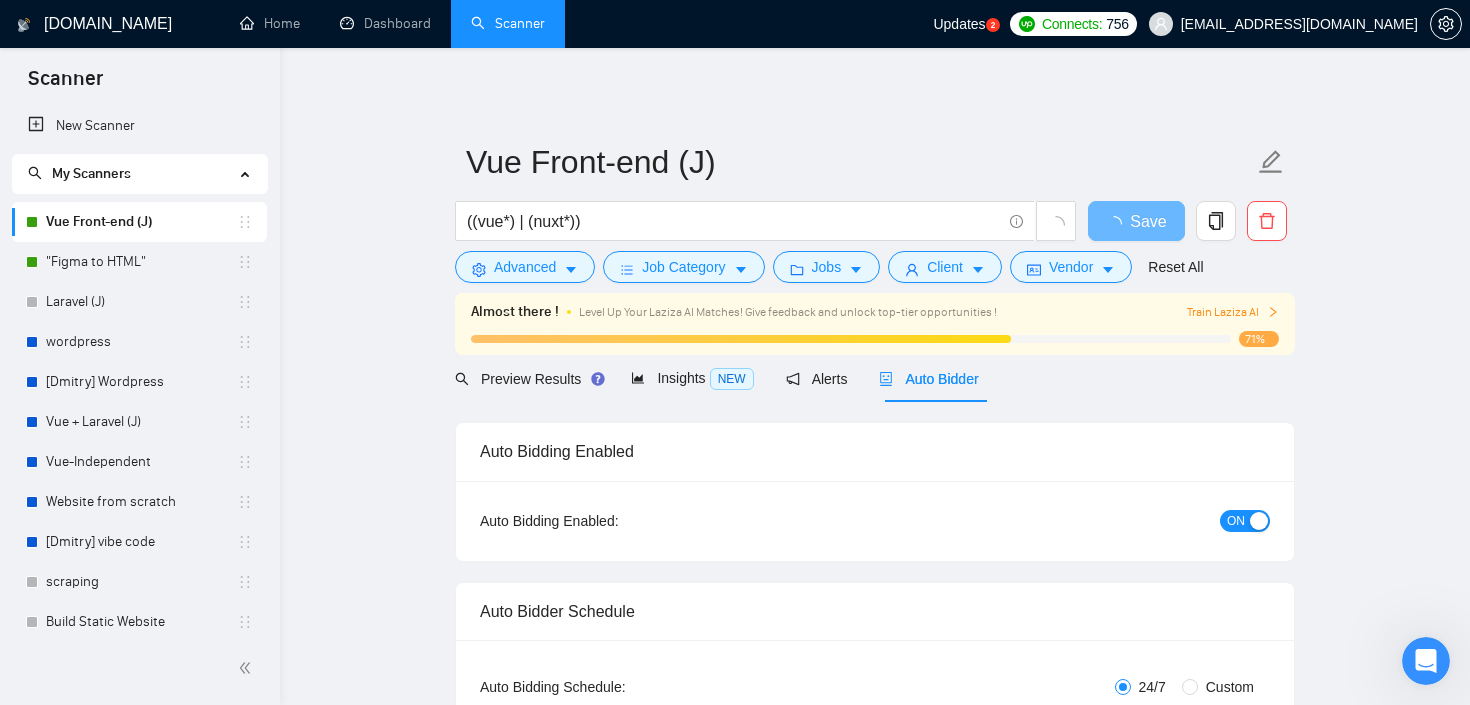 checkbox on "true" 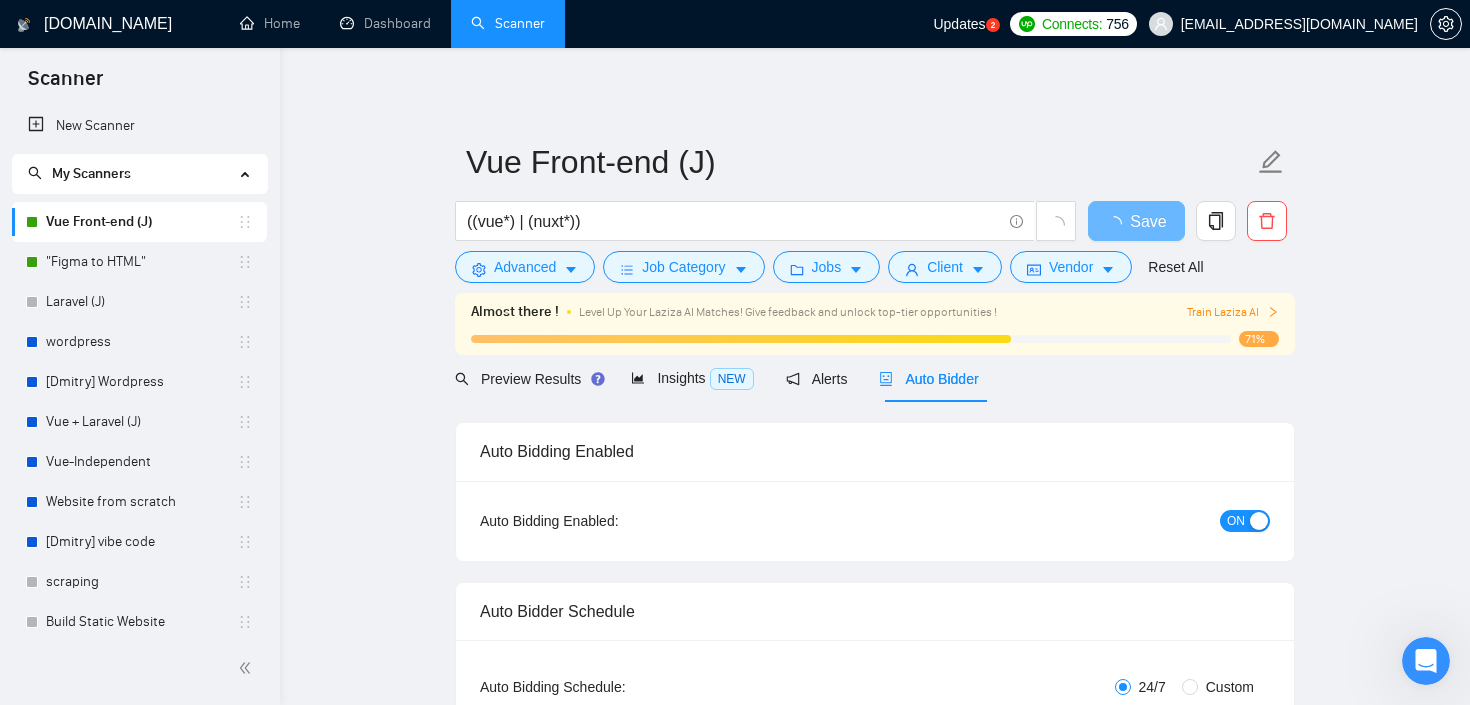 type 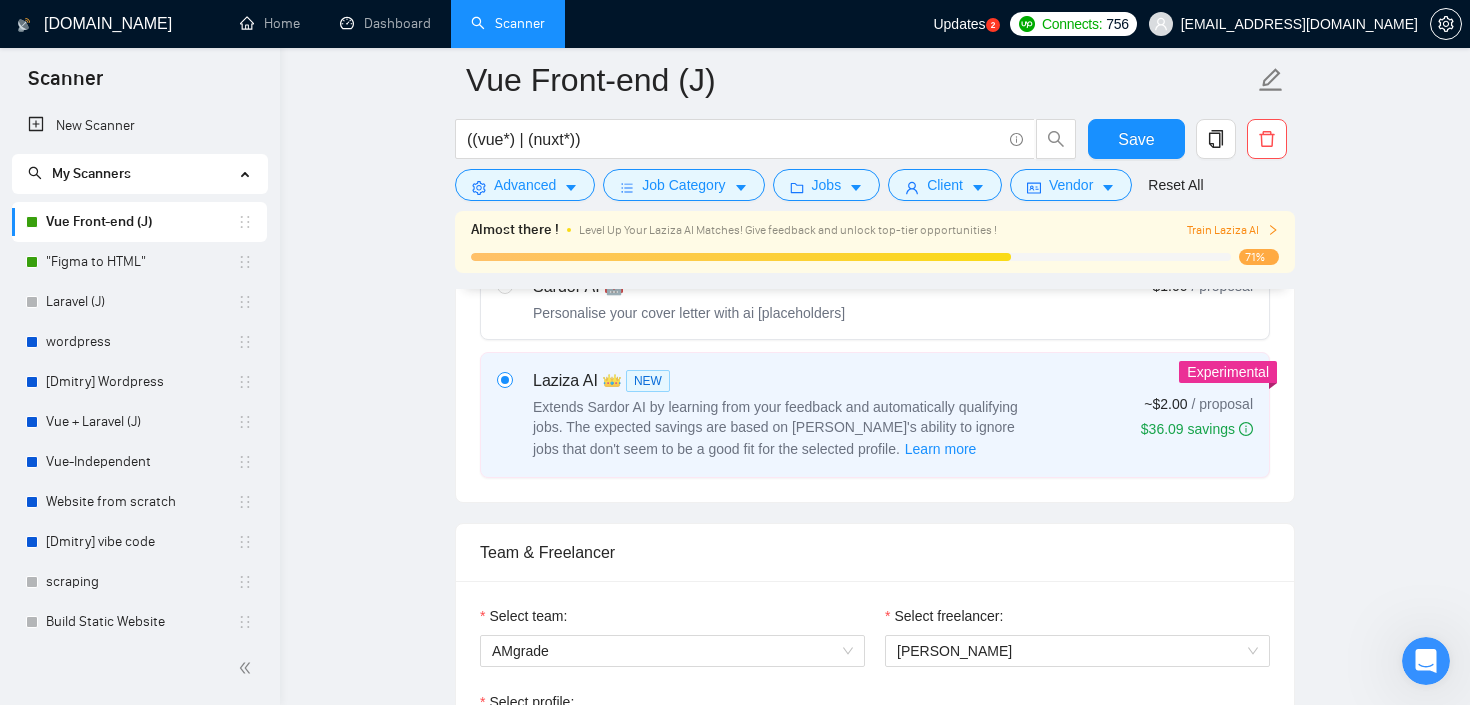 scroll, scrollTop: 761, scrollLeft: 0, axis: vertical 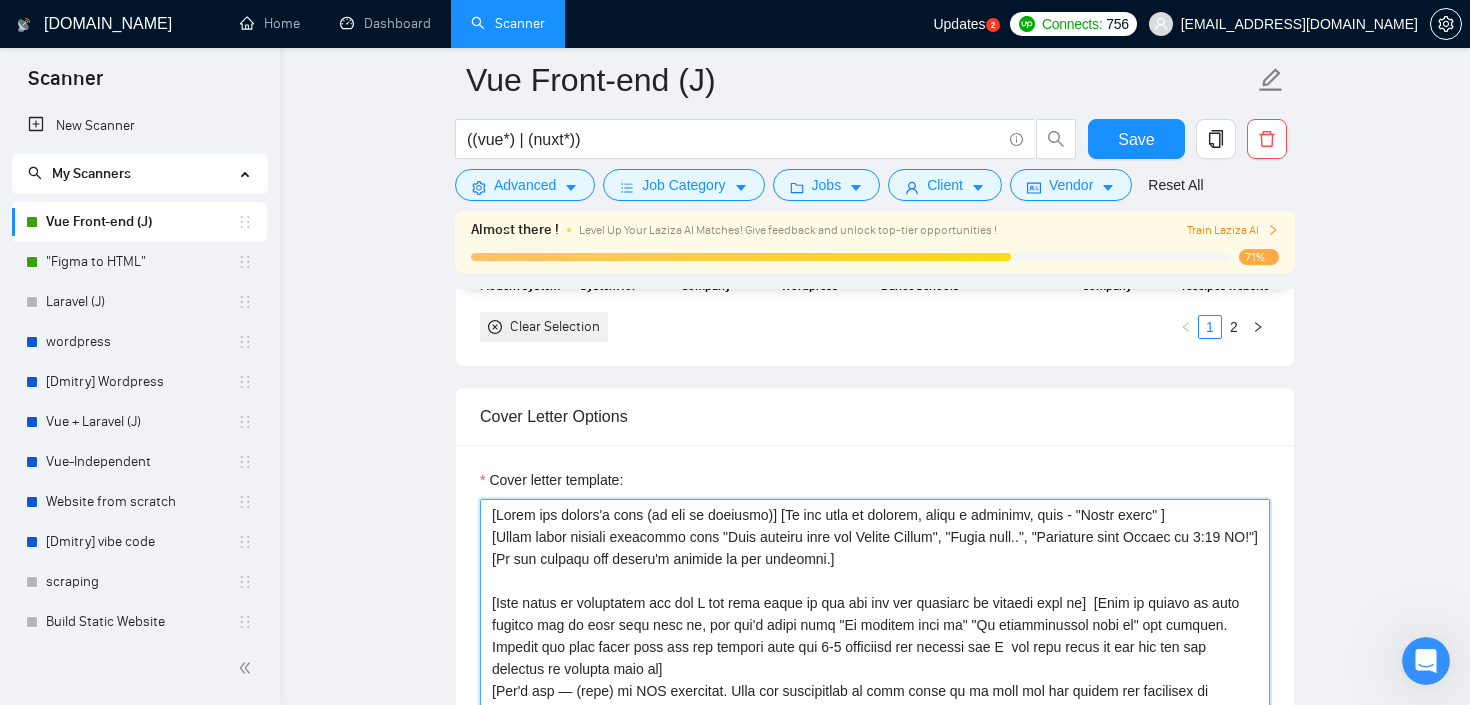 drag, startPoint x: 560, startPoint y: 549, endPoint x: 482, endPoint y: 512, distance: 86.33076 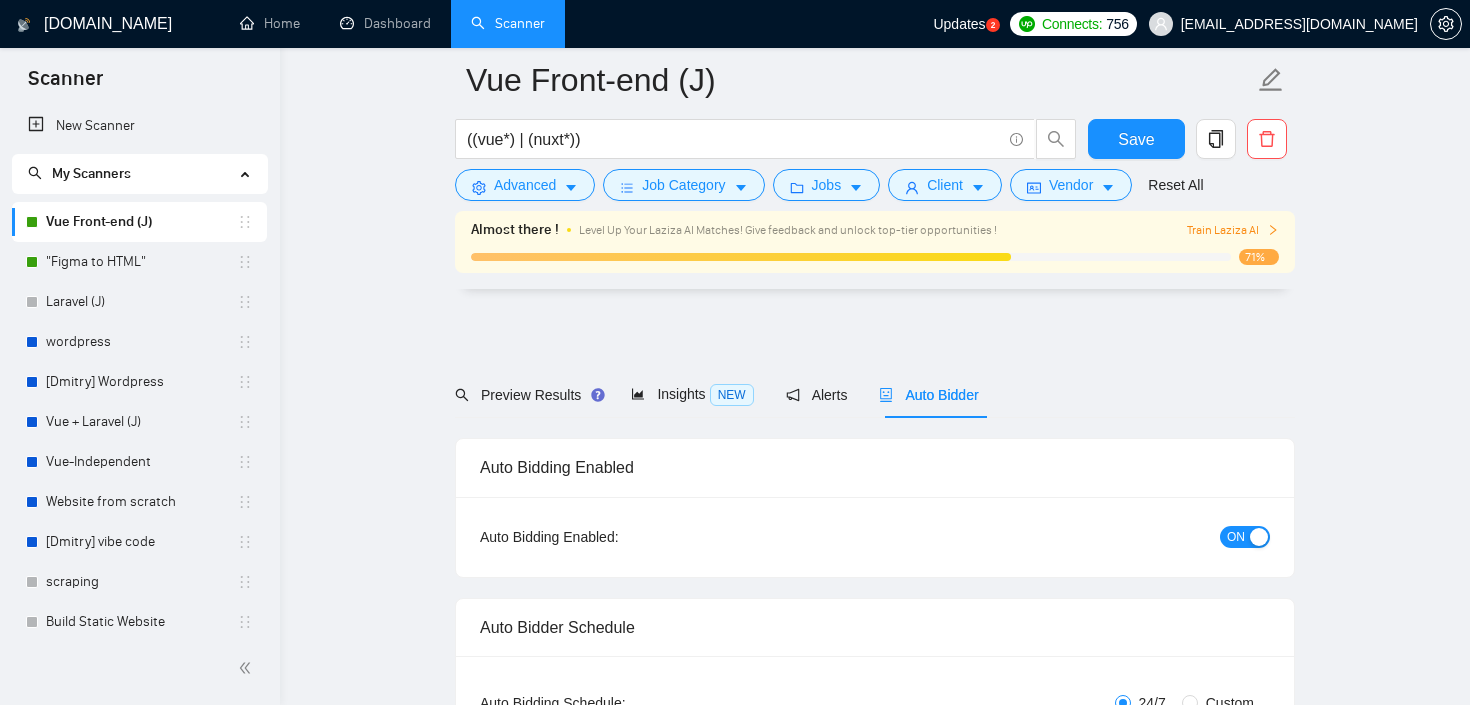 scroll, scrollTop: 1725, scrollLeft: 0, axis: vertical 